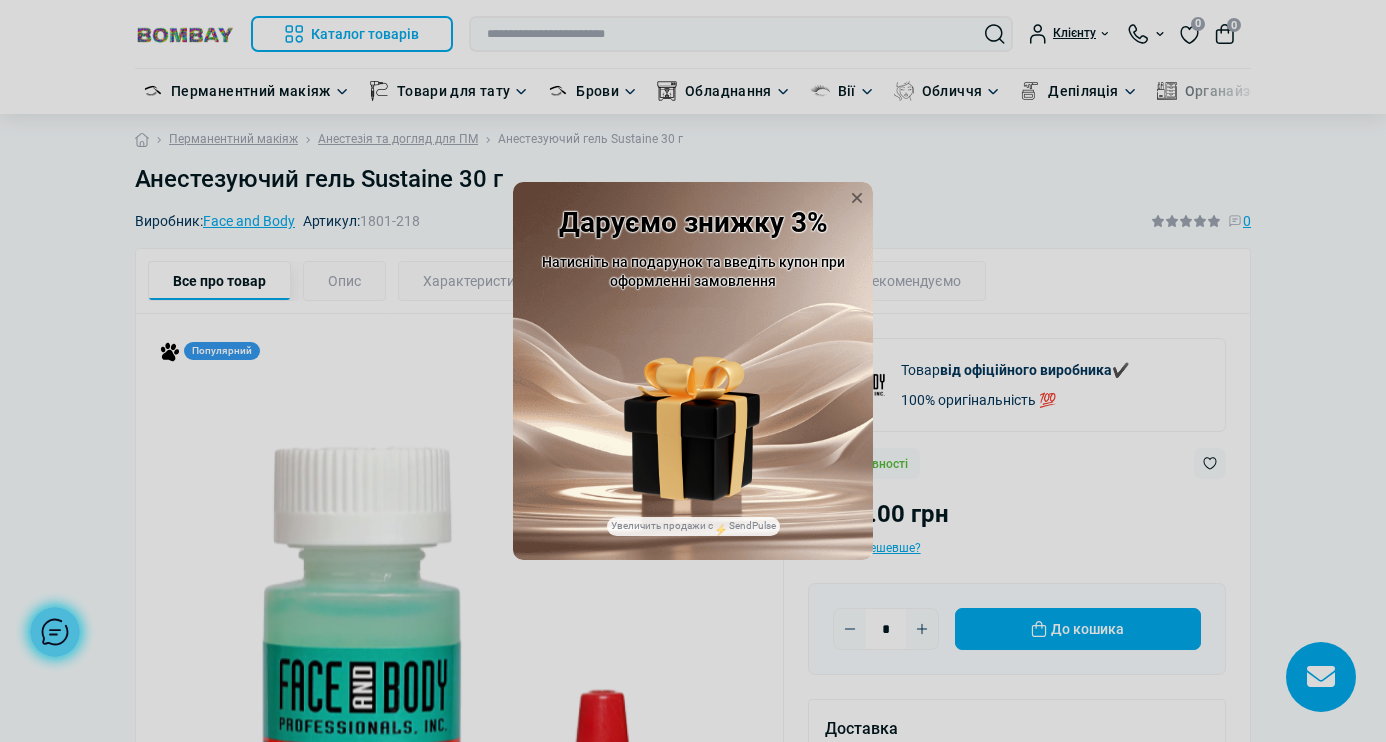 scroll, scrollTop: 185, scrollLeft: 0, axis: vertical 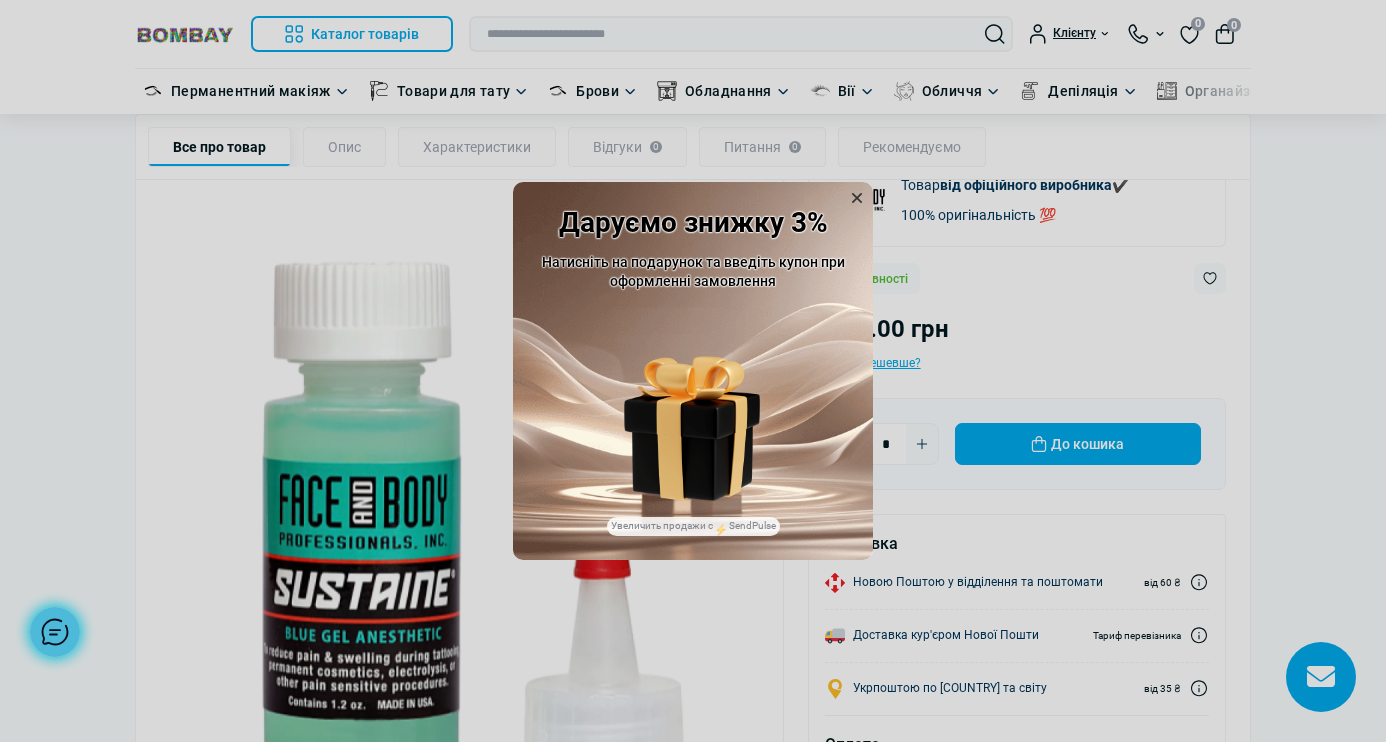 click 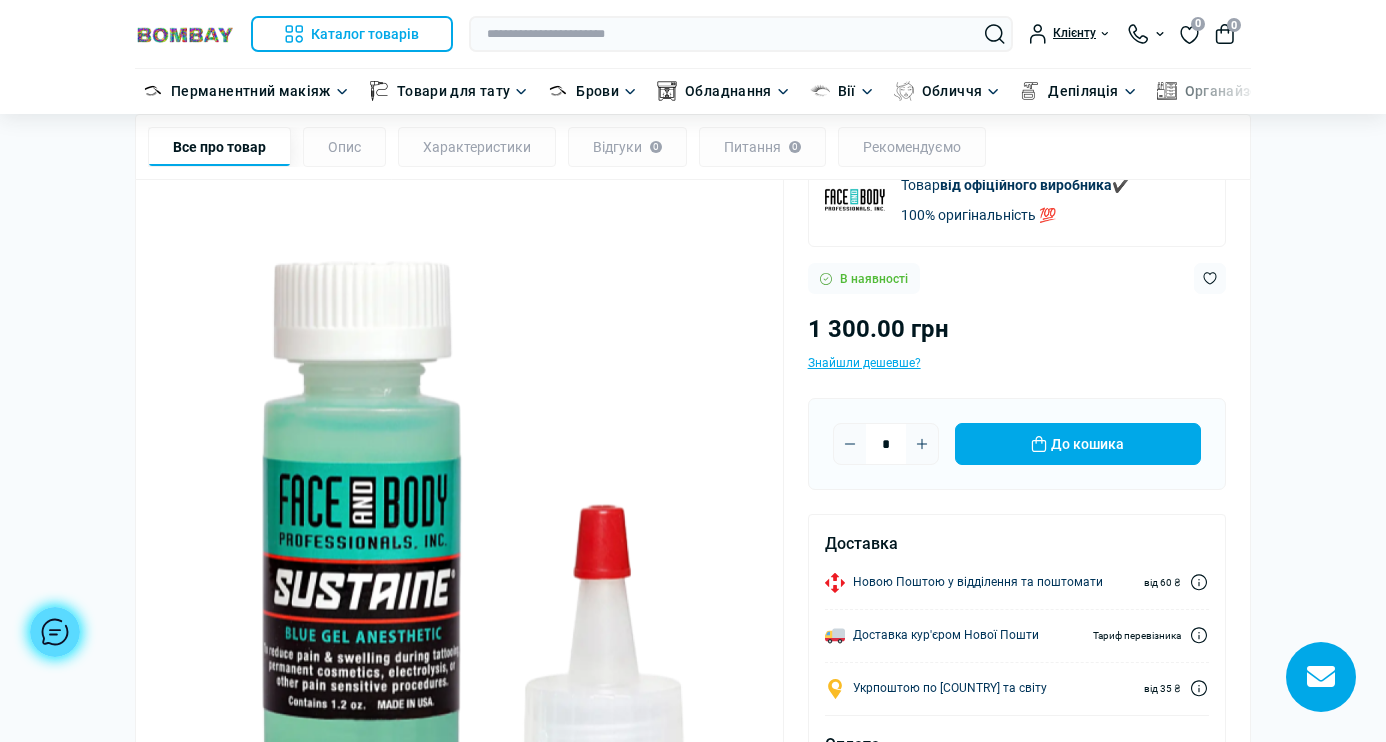 click 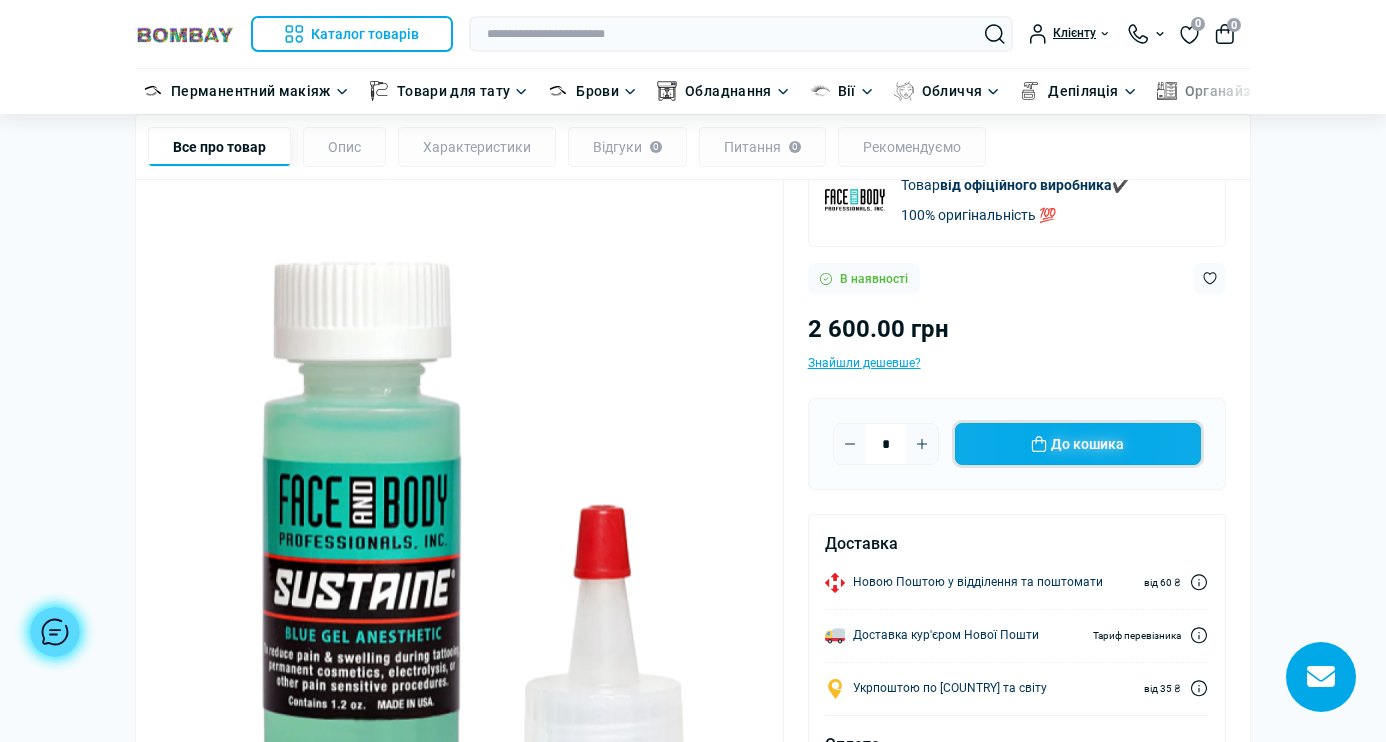 click on "До кошика" at bounding box center (1078, 444) 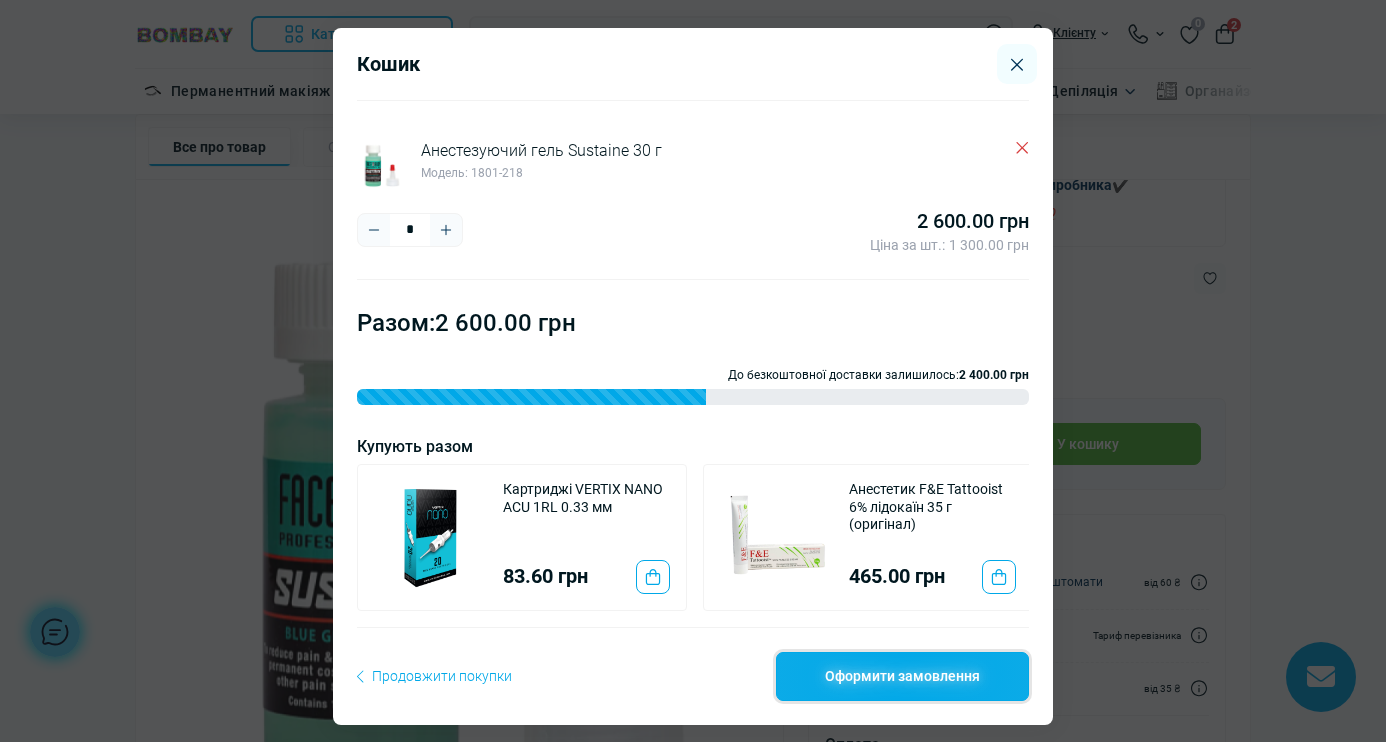 click on "Оформити замовлення" at bounding box center (902, 676) 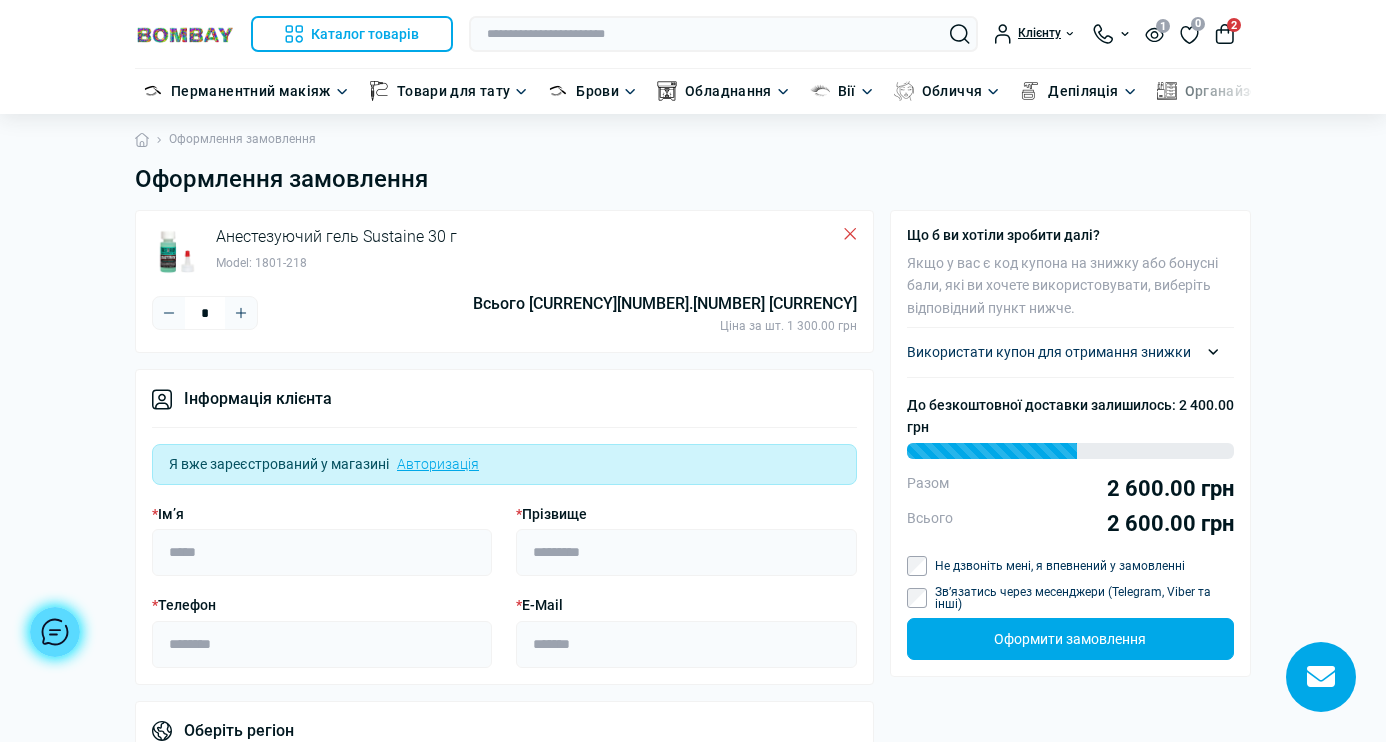 scroll, scrollTop: 0, scrollLeft: 0, axis: both 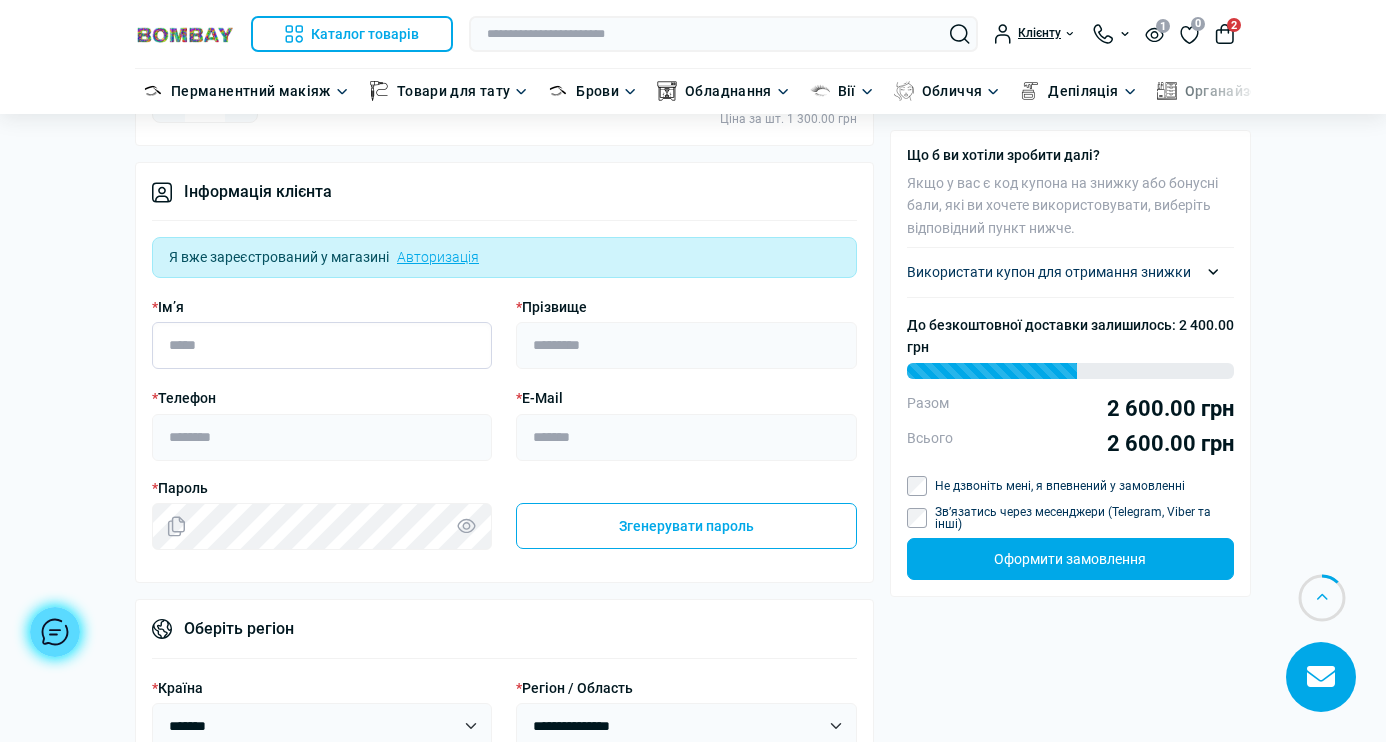 click on "*                                     Ім’я" at bounding box center (322, 345) 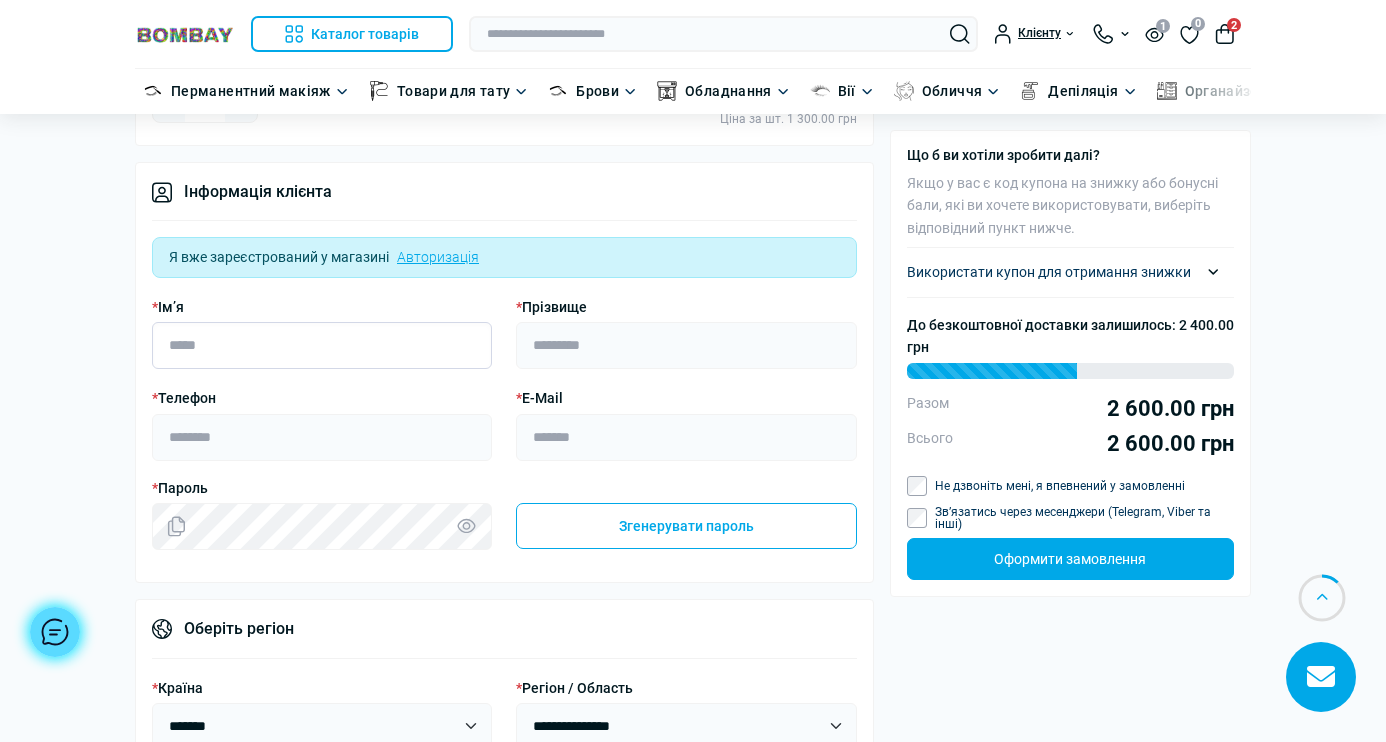 type on "*****" 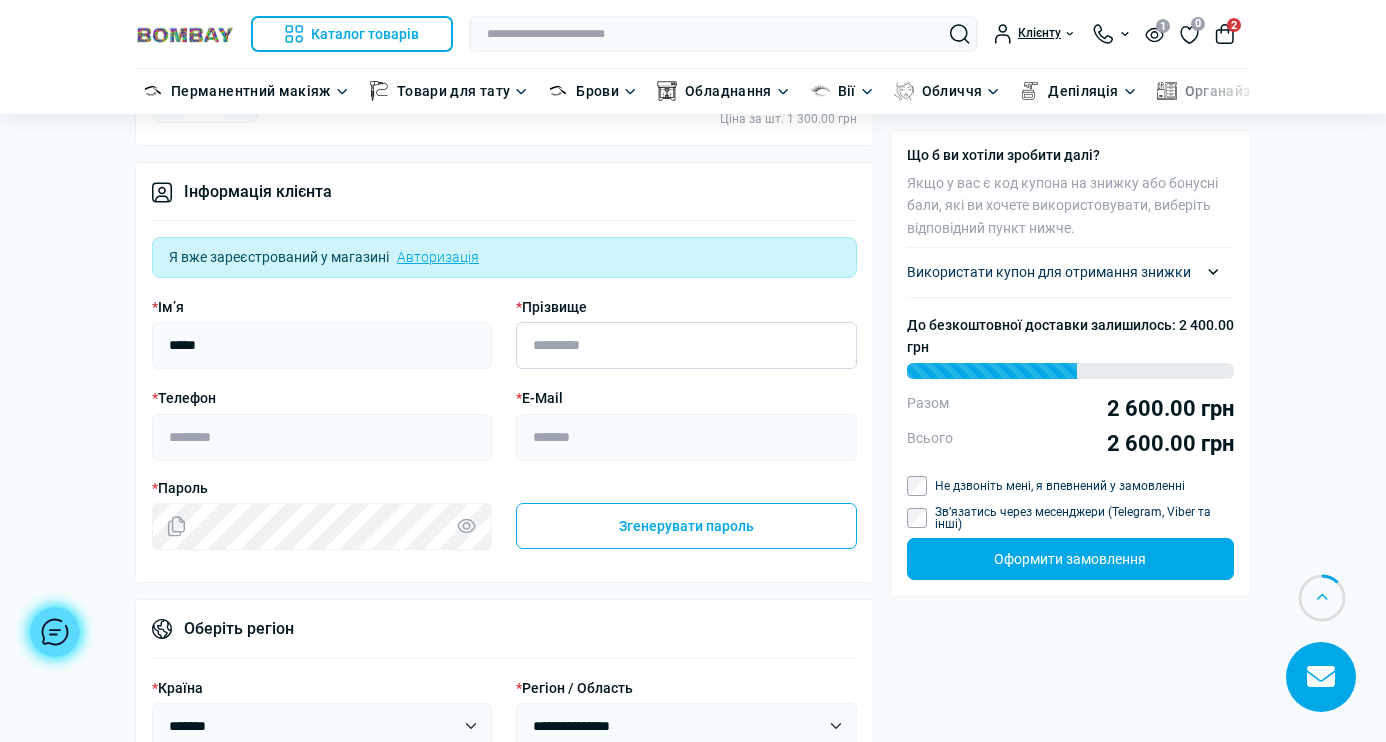 type on "**********" 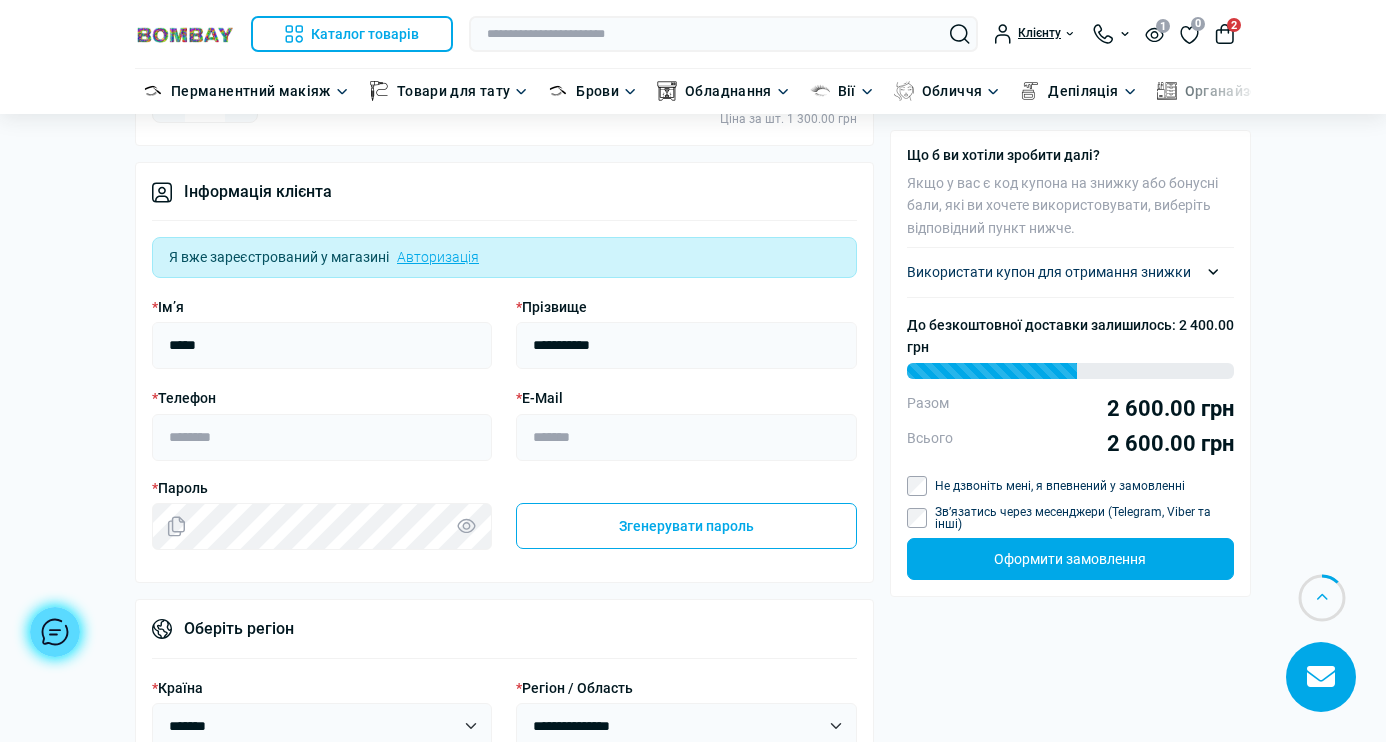 type on "****" 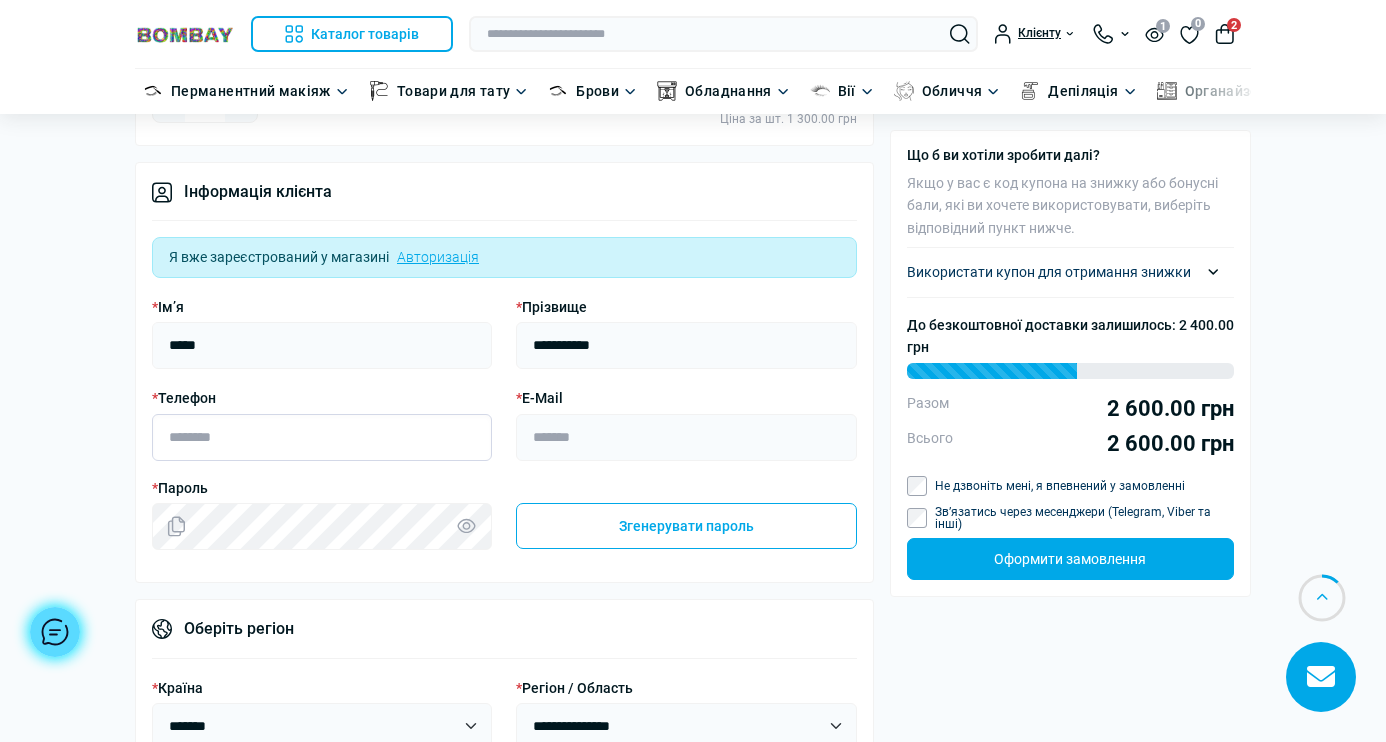 click on "*                                     Телефон" at bounding box center [322, 437] 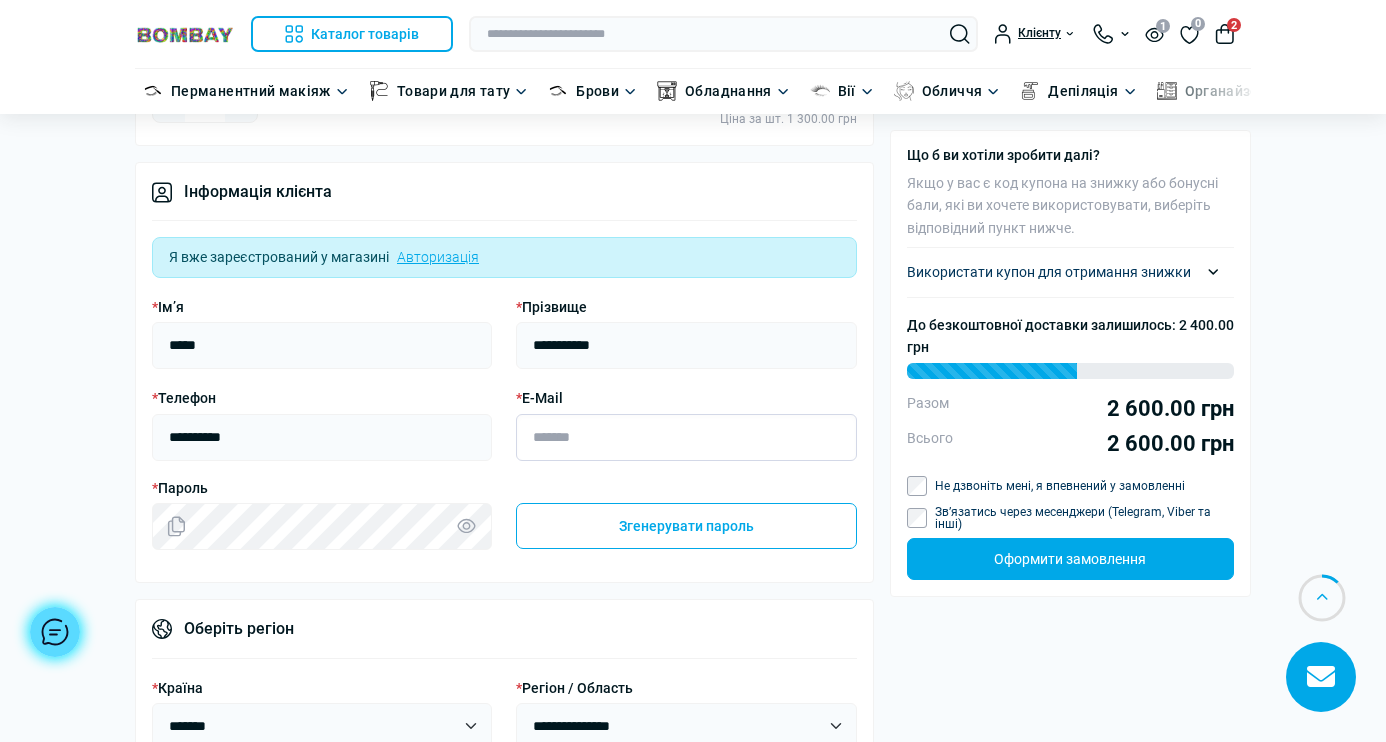 click on "*                                     E-Mail" at bounding box center [686, 437] 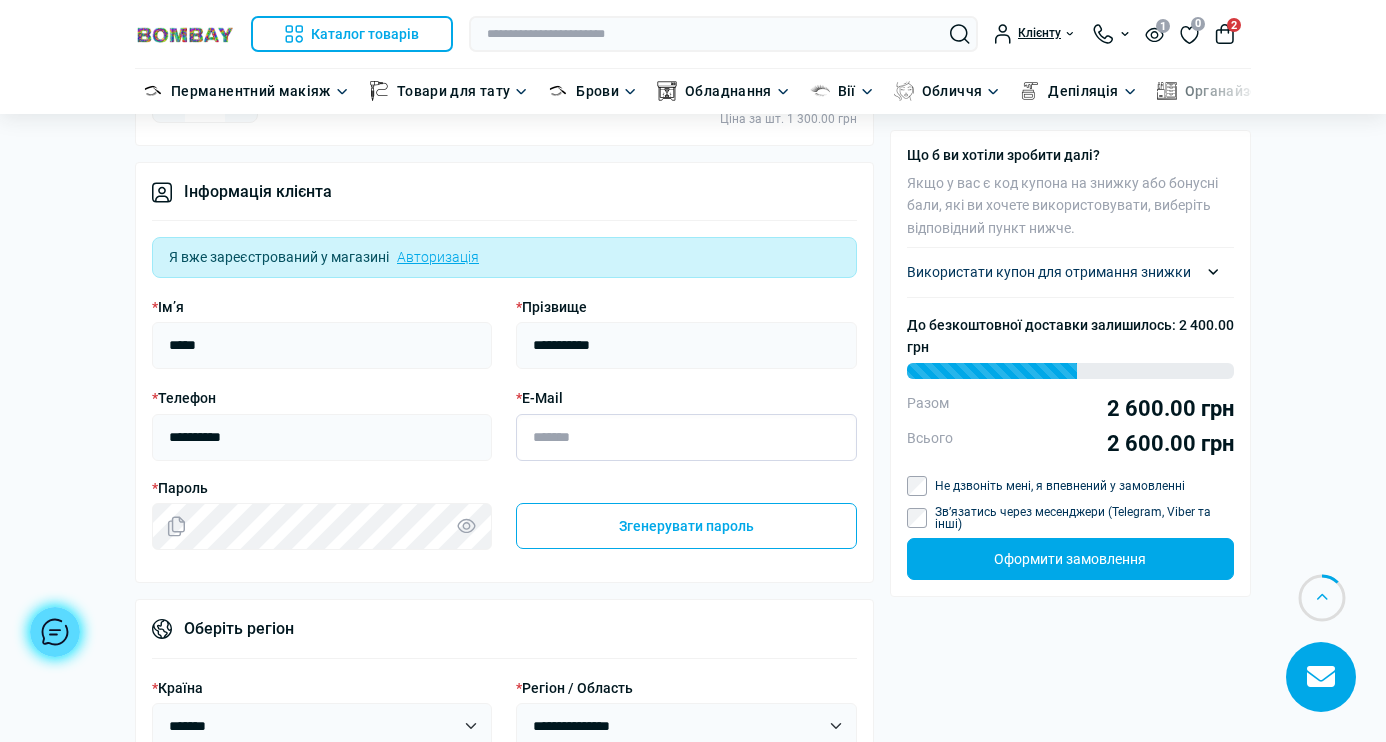 type on "*" 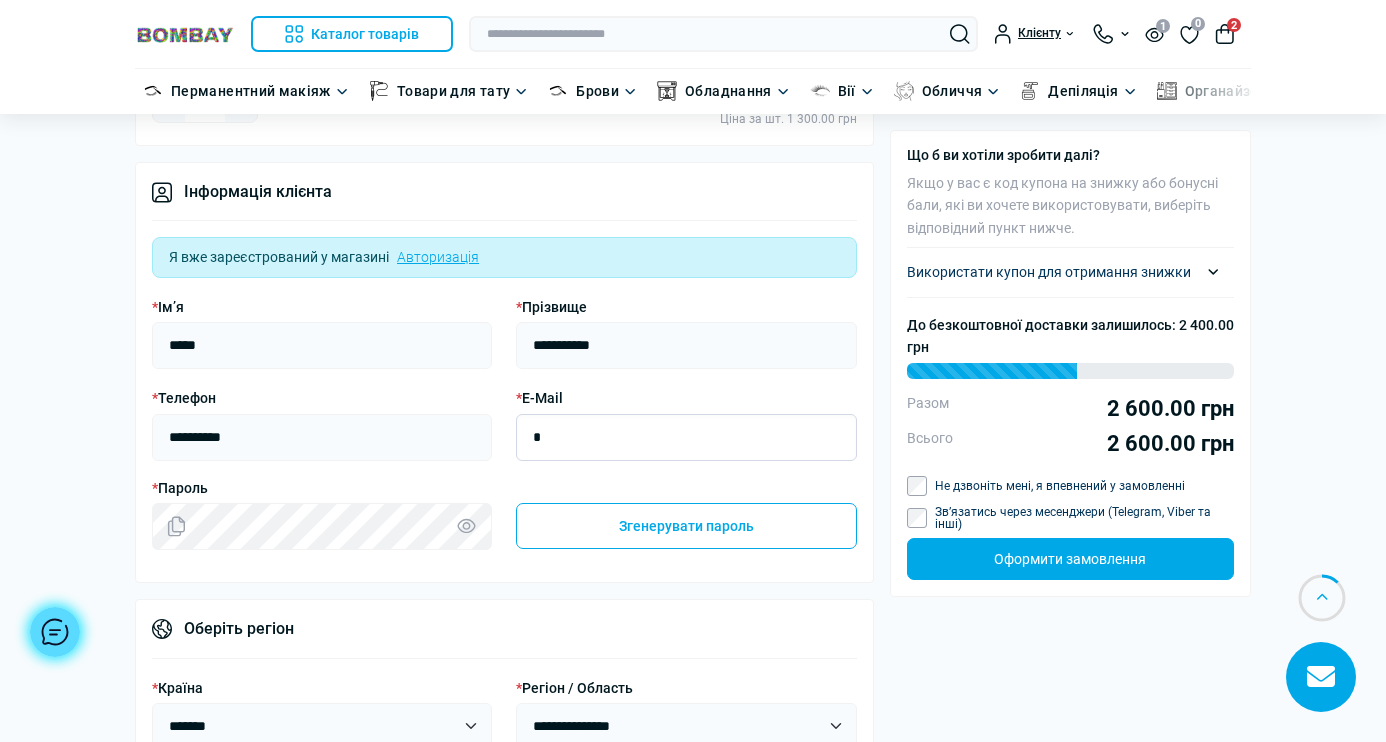 type on "**********" 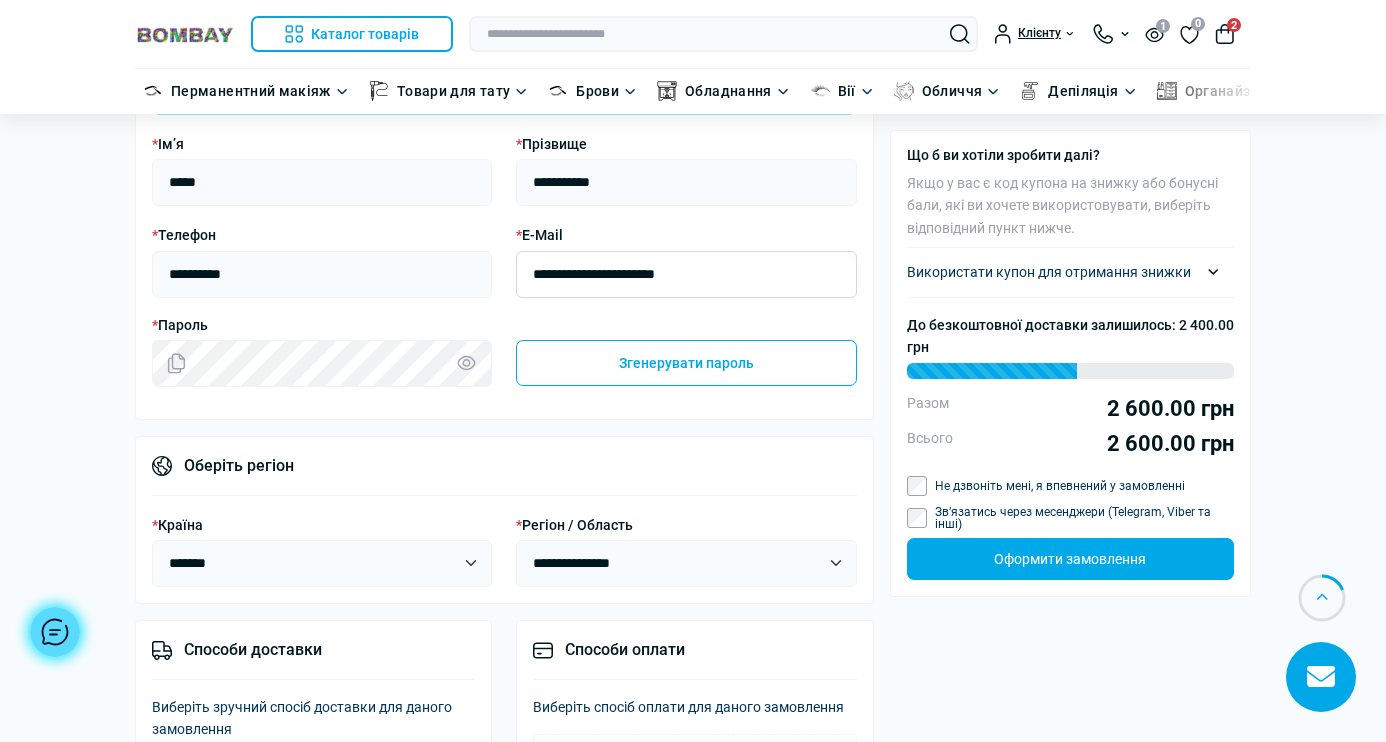 scroll, scrollTop: 444, scrollLeft: 0, axis: vertical 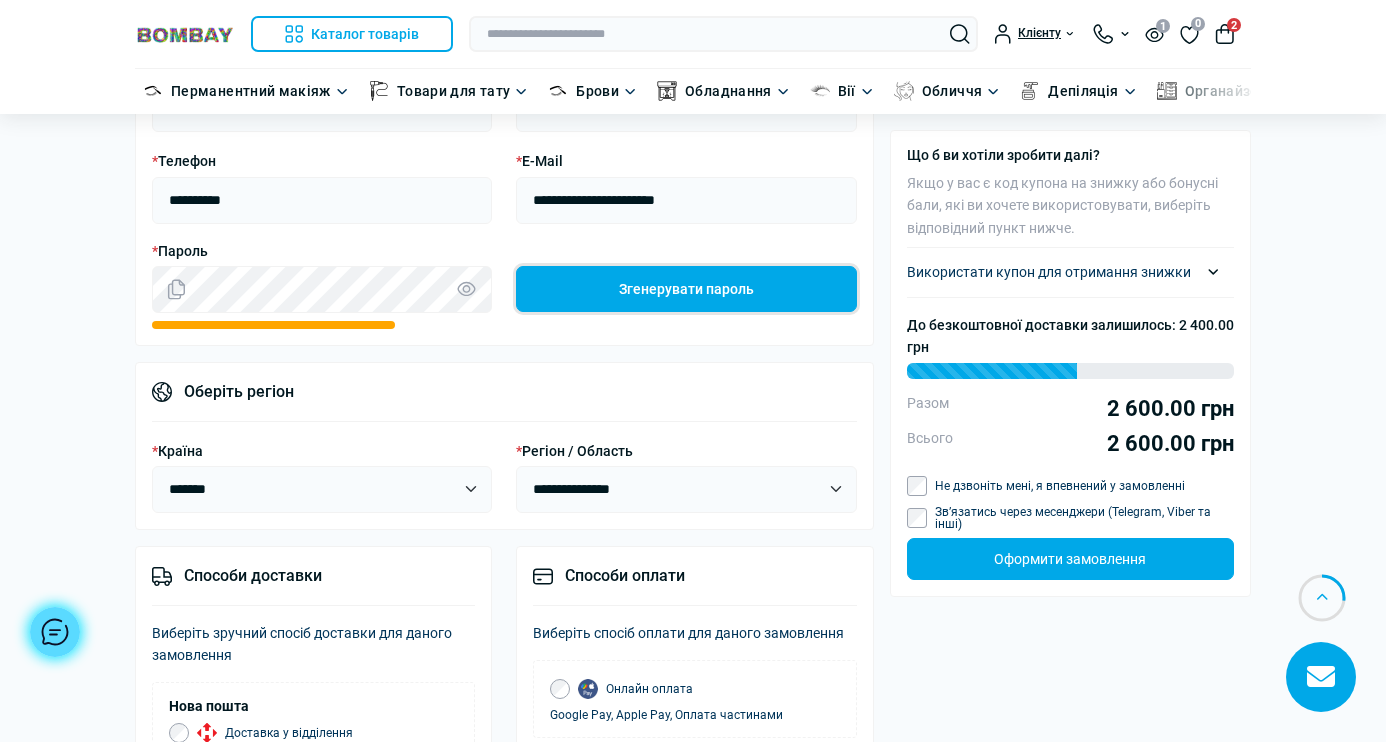click on "Згенерувати пароль" at bounding box center [686, 289] 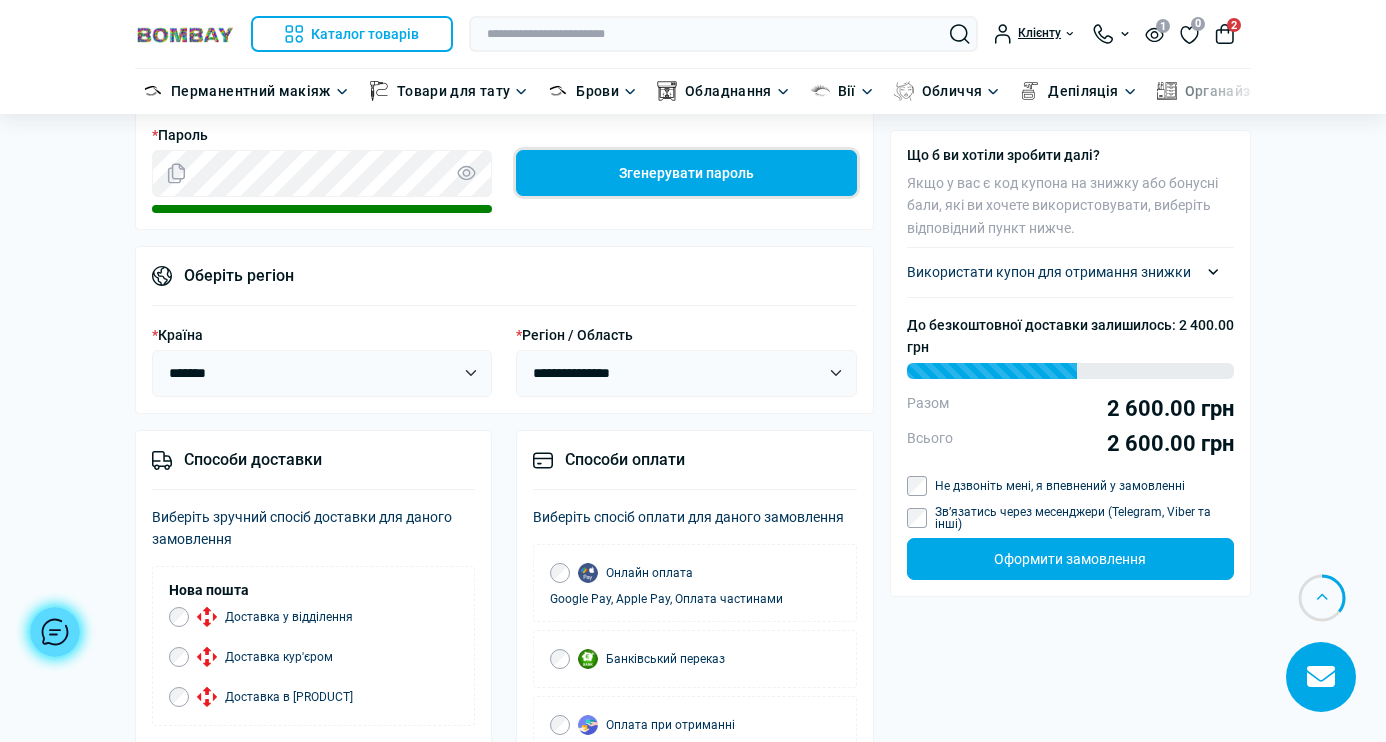 scroll, scrollTop: 587, scrollLeft: 0, axis: vertical 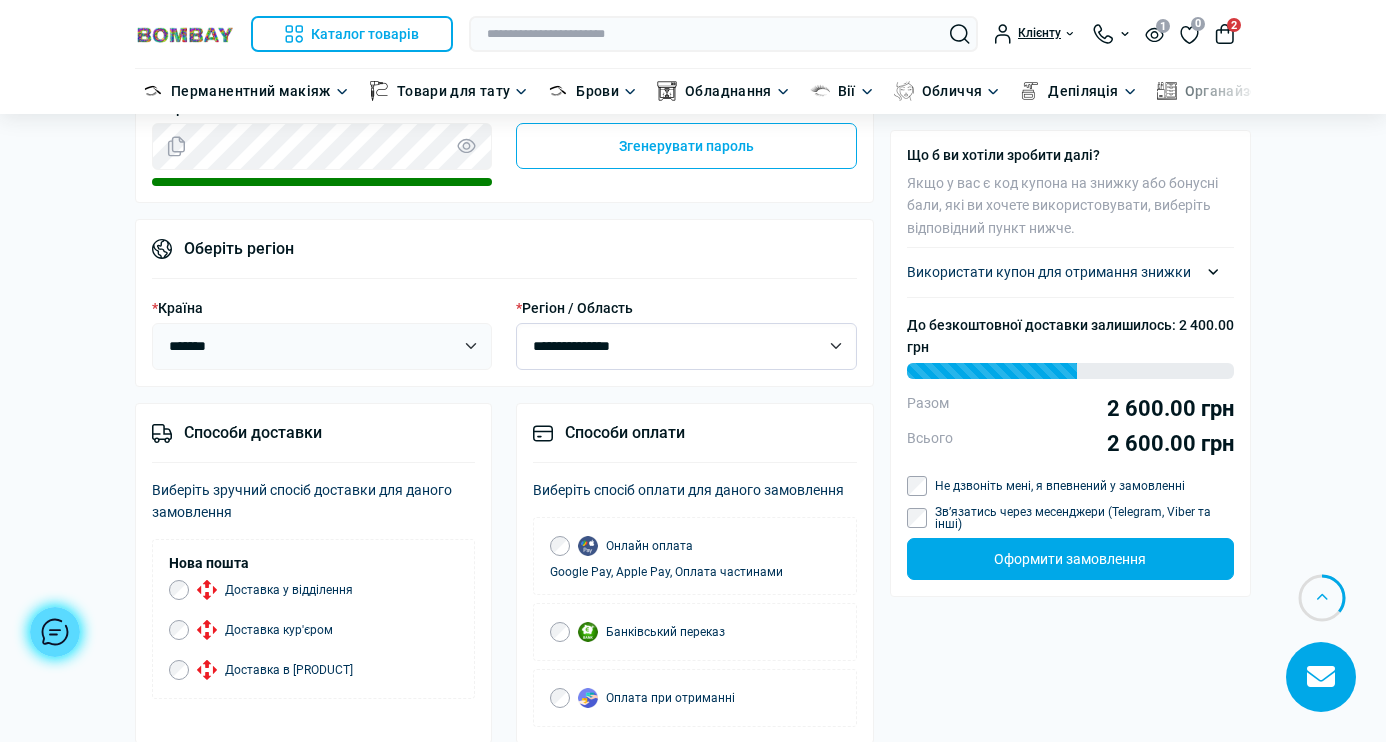 click on "**********" at bounding box center (686, 346) 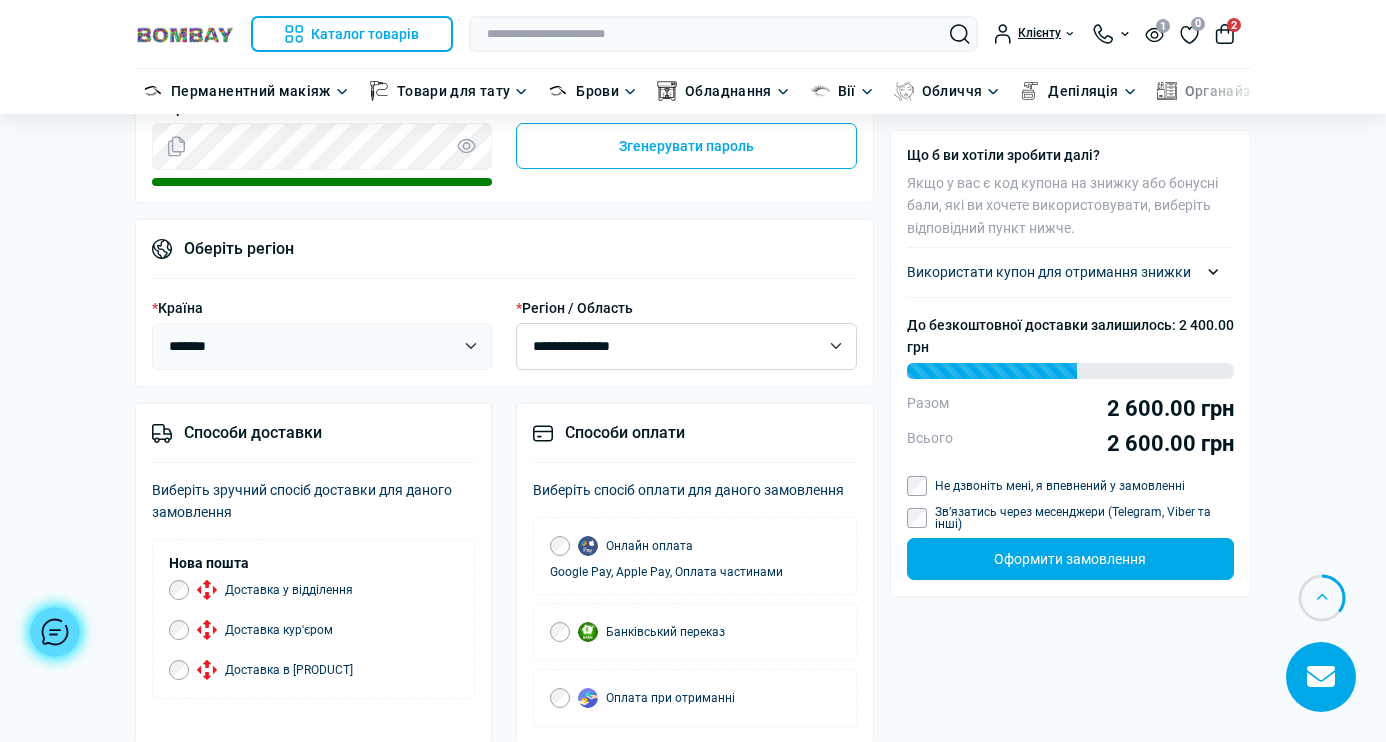 select on "****" 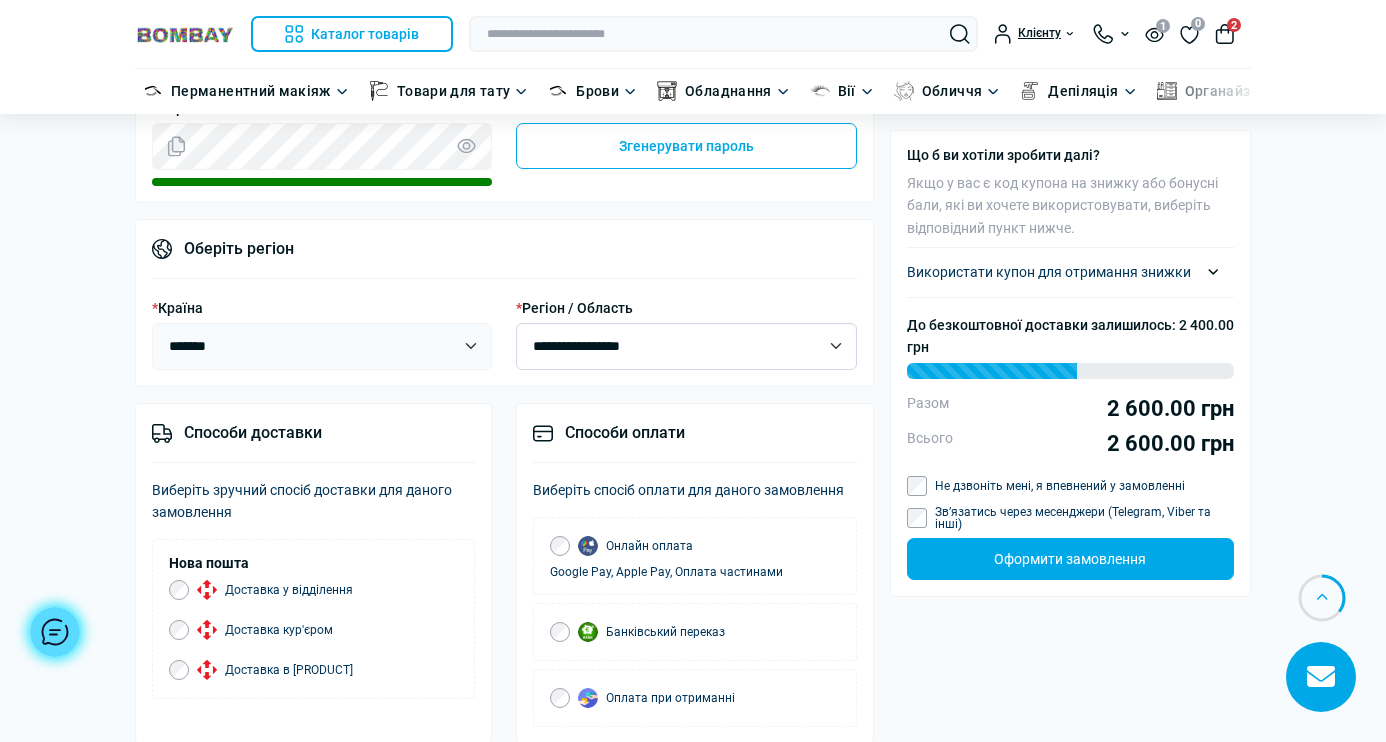 type 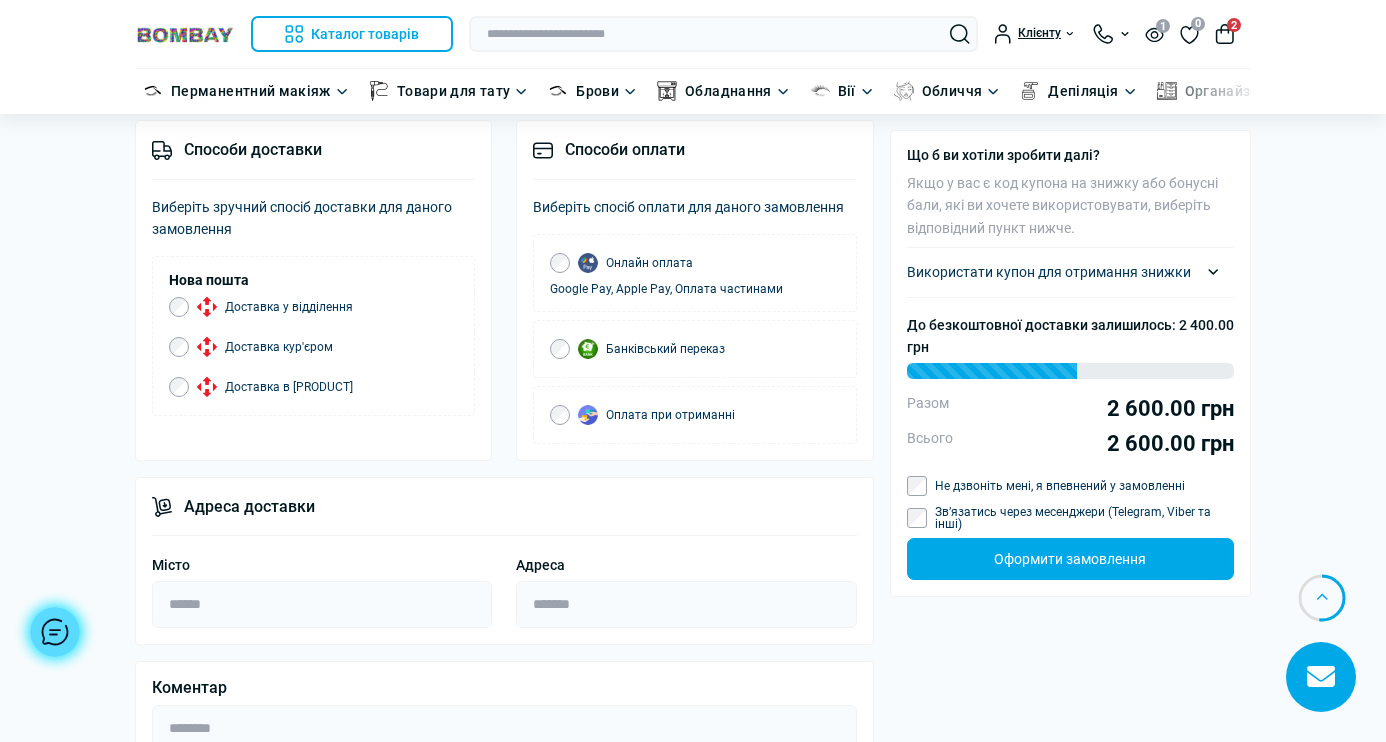 scroll, scrollTop: 857, scrollLeft: 0, axis: vertical 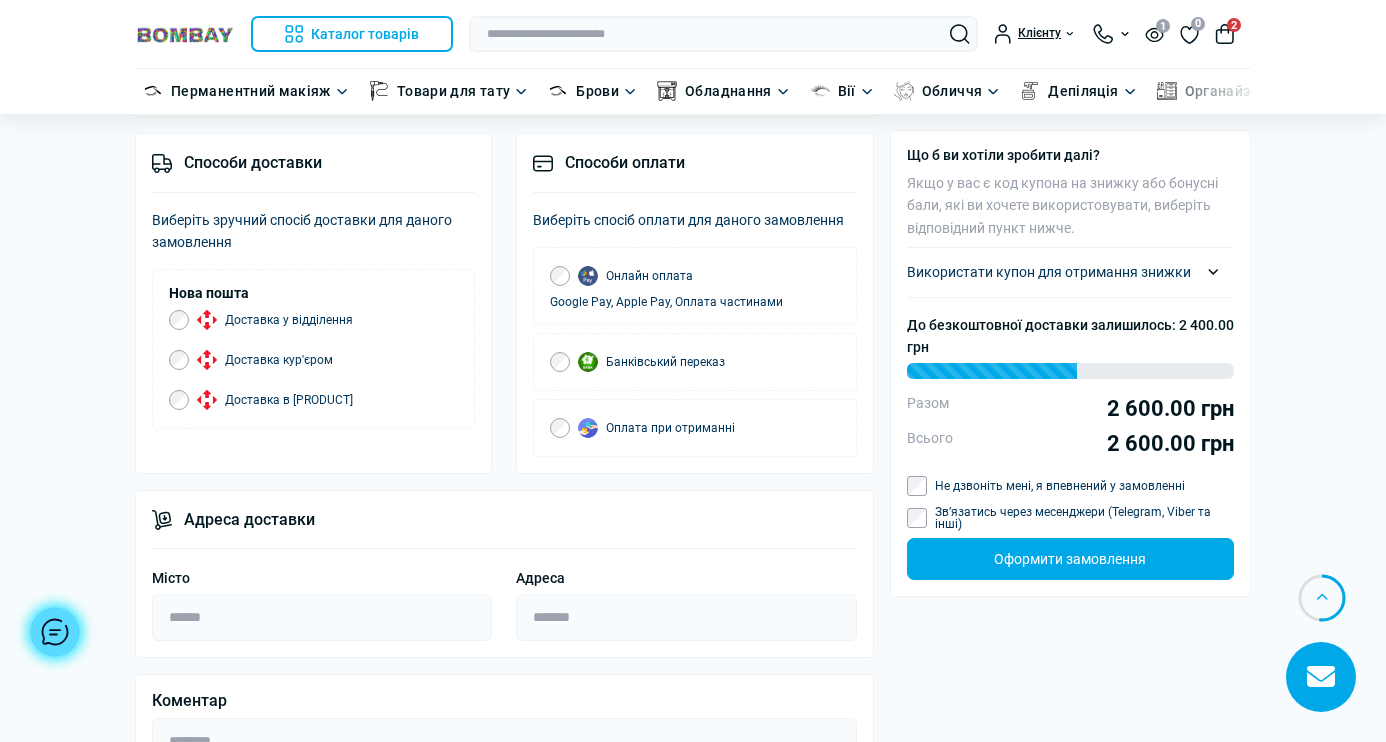 click on "Оплата при отриманні" at bounding box center [694, 428] 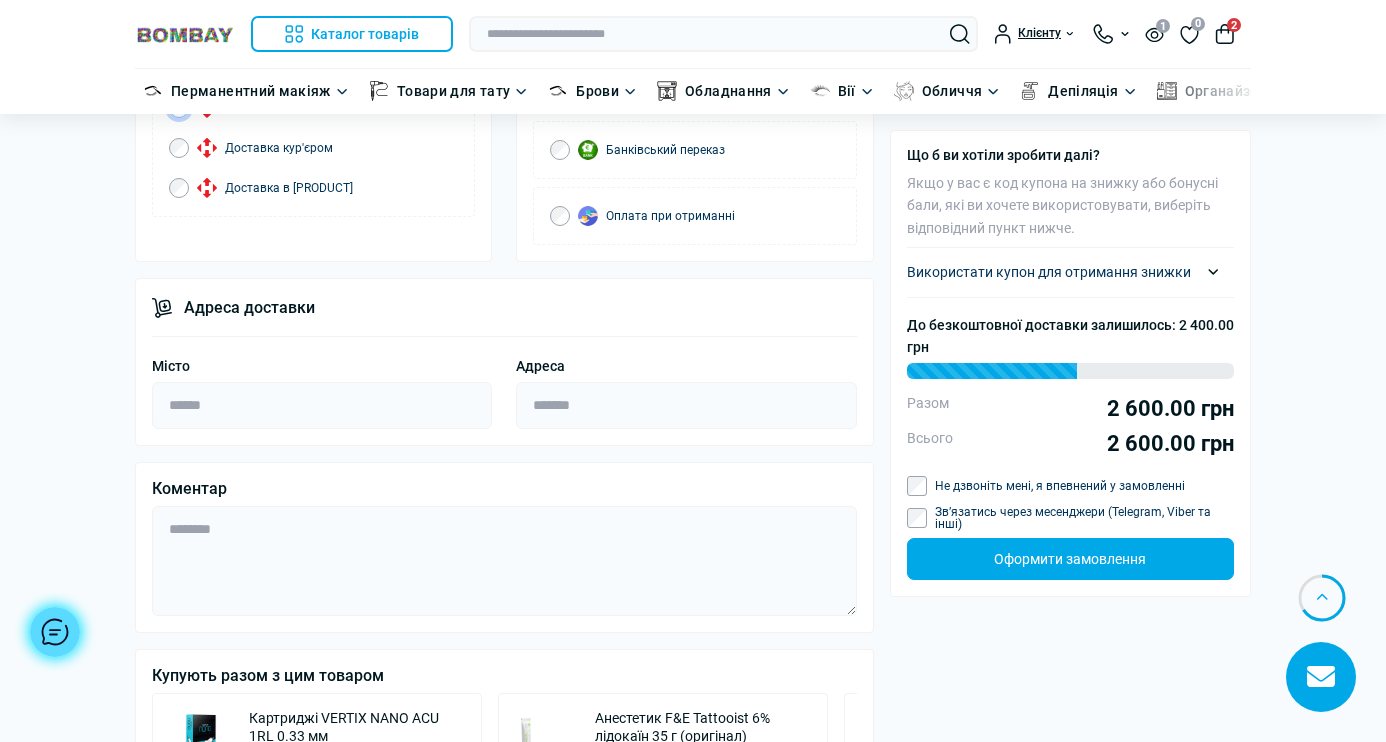 scroll, scrollTop: 1085, scrollLeft: 0, axis: vertical 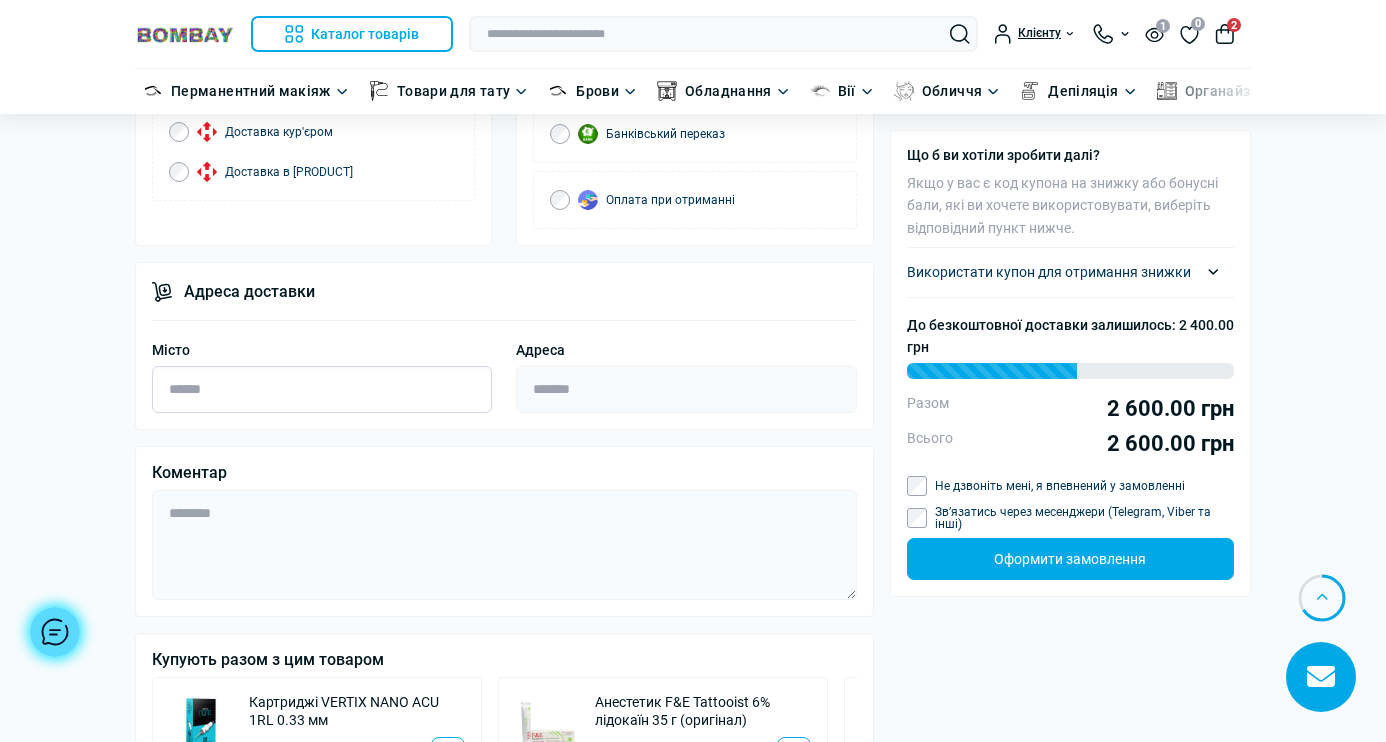 click on "Місто" at bounding box center [322, 389] 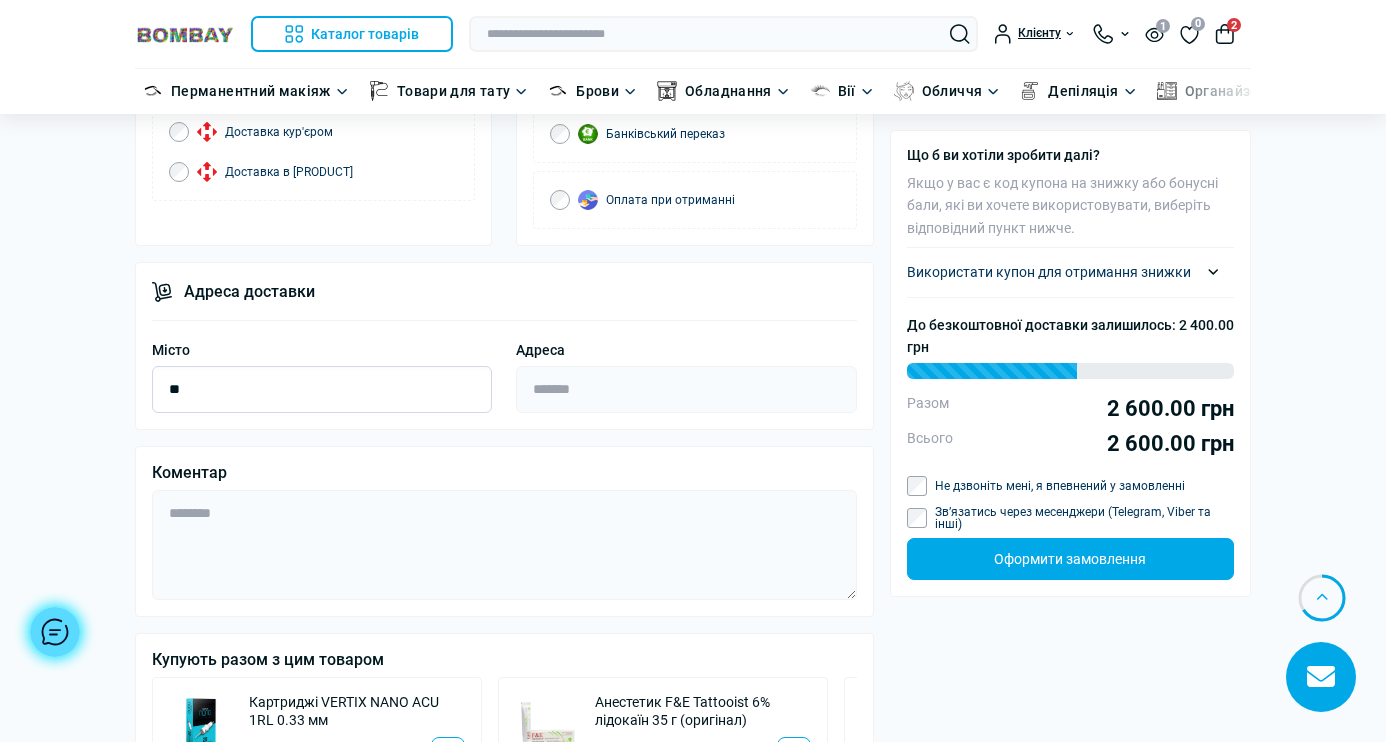 type on "*" 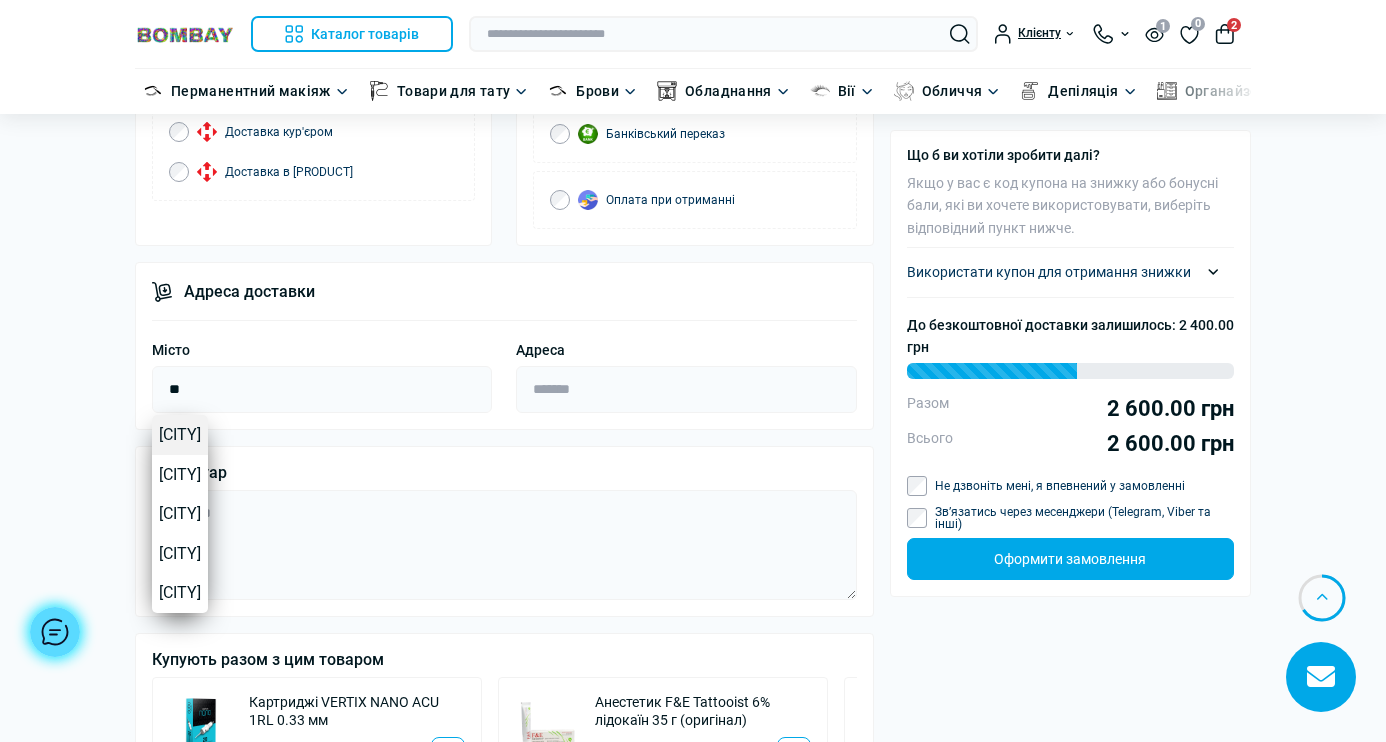click on "[CITY]" at bounding box center [180, 435] 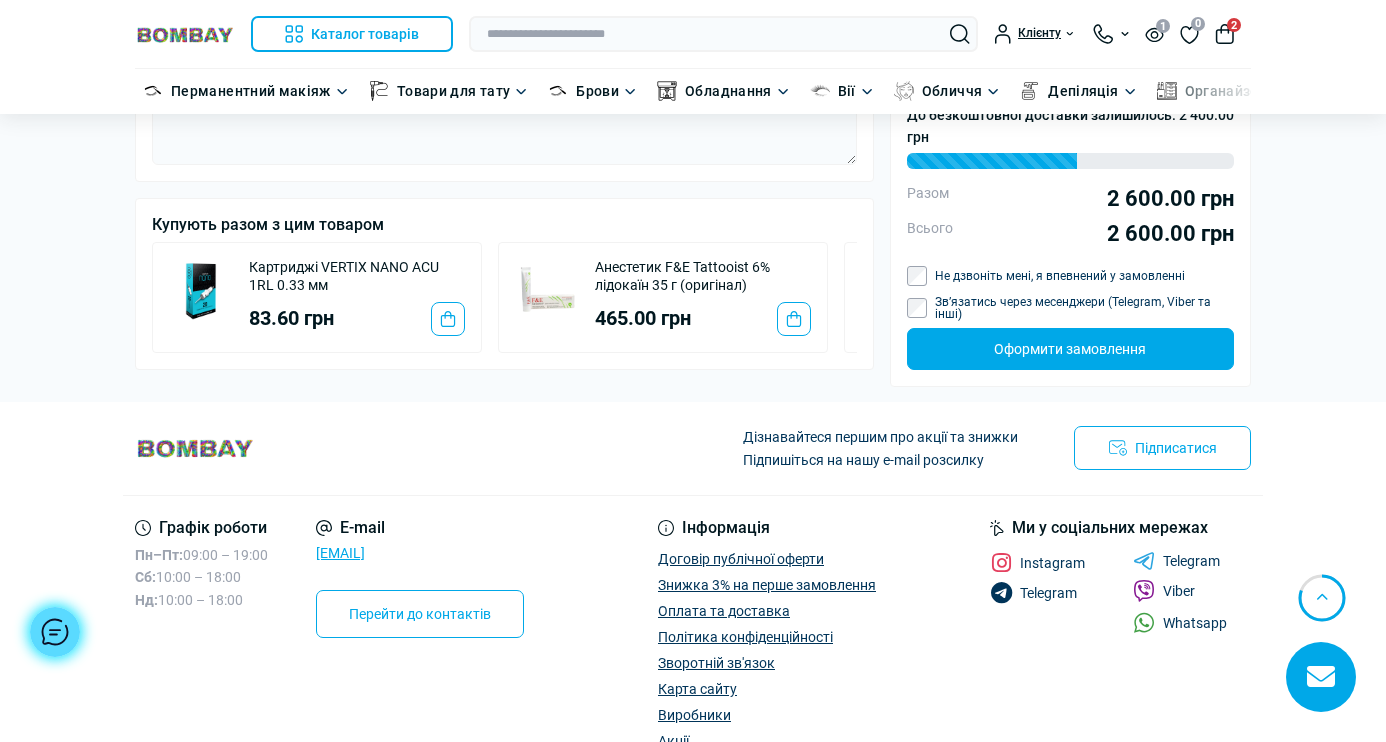 scroll, scrollTop: 1192, scrollLeft: 0, axis: vertical 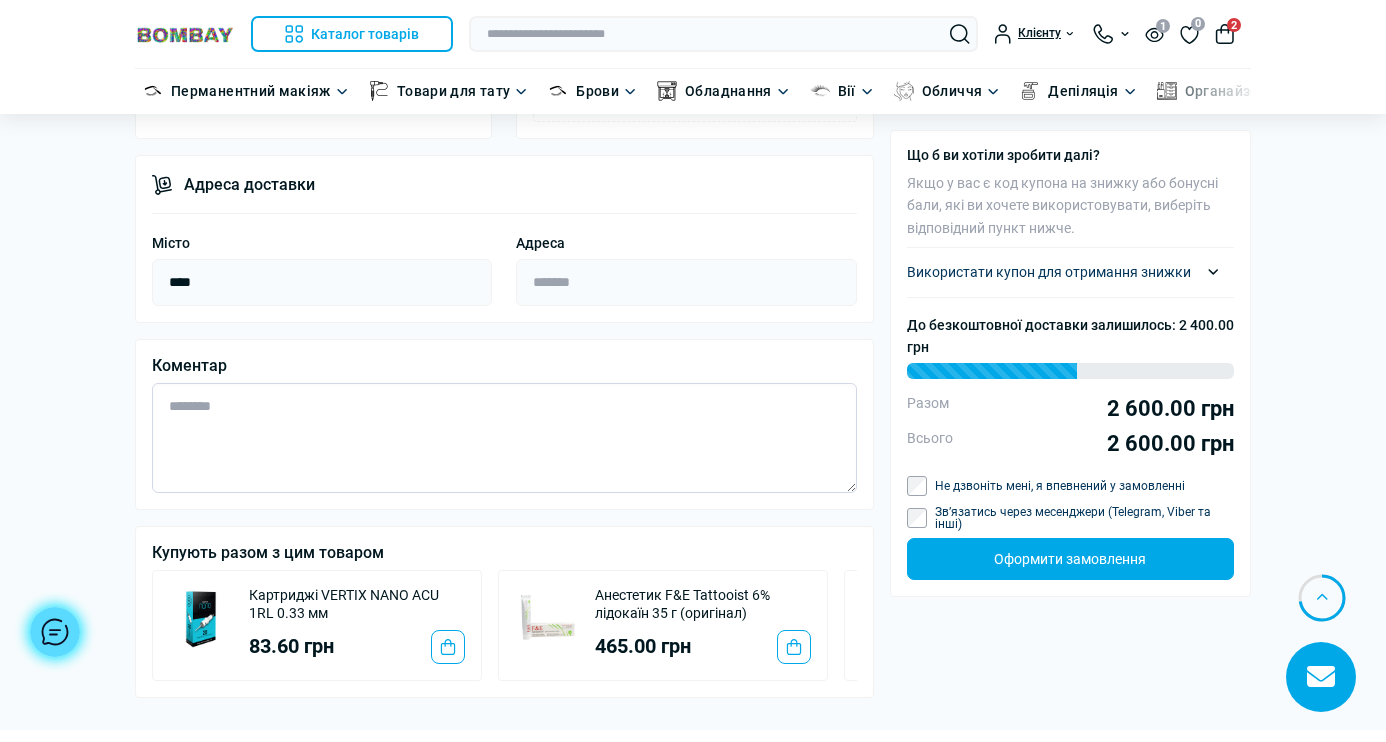 click at bounding box center [504, 438] 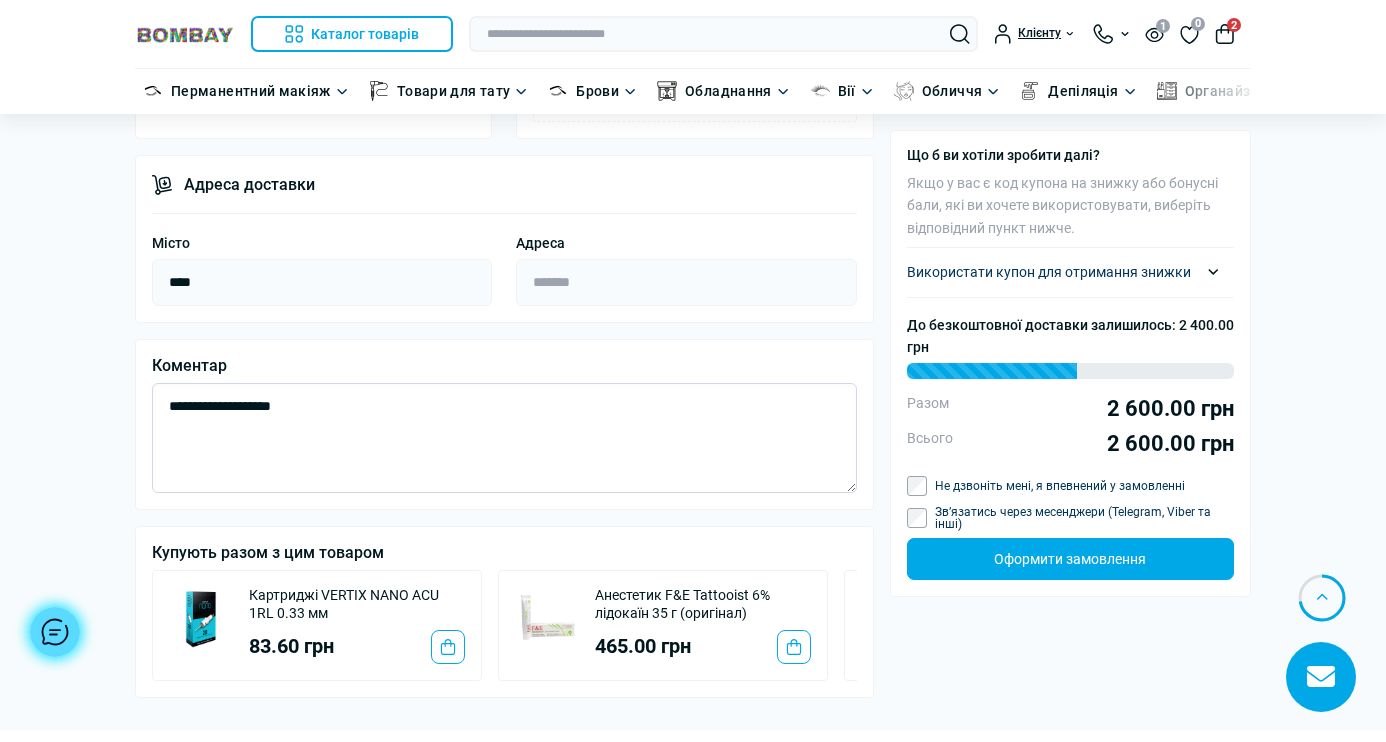 type on "**********" 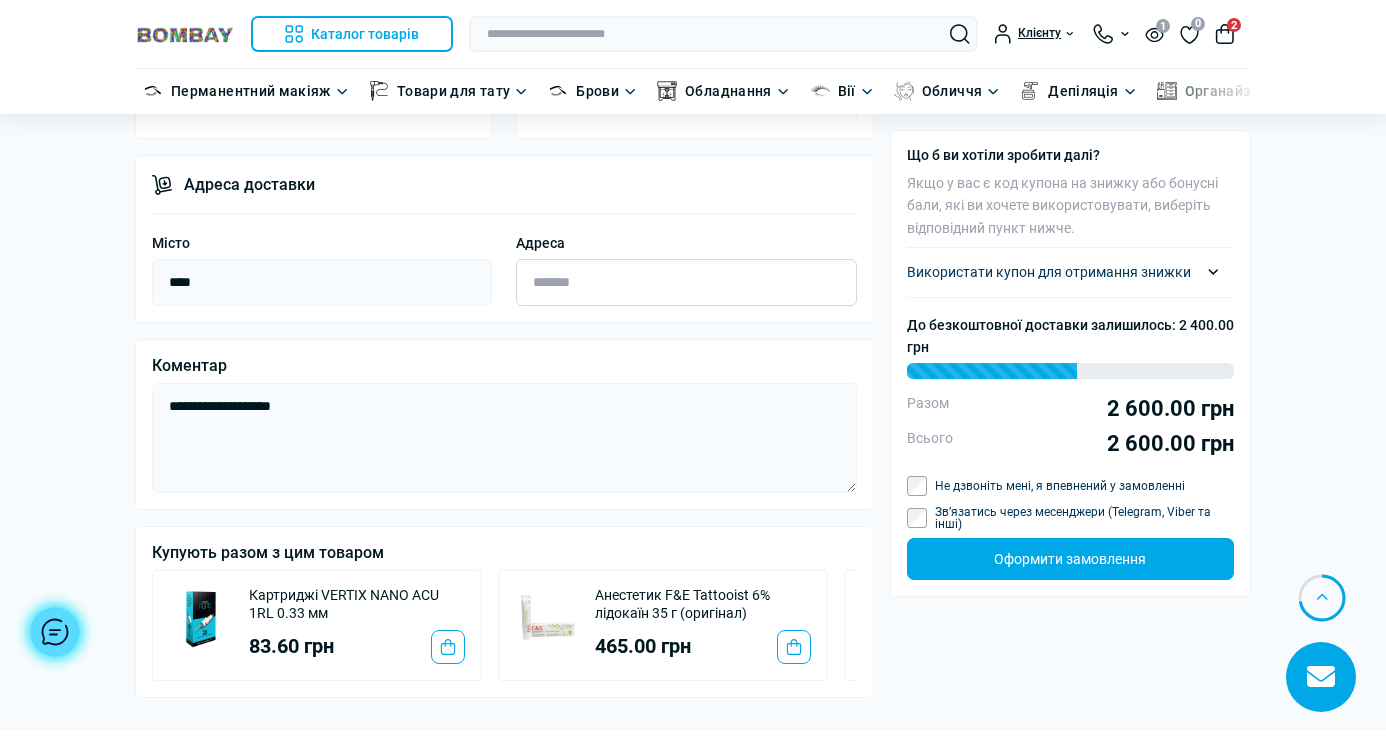 click on "Адреса" at bounding box center (686, 282) 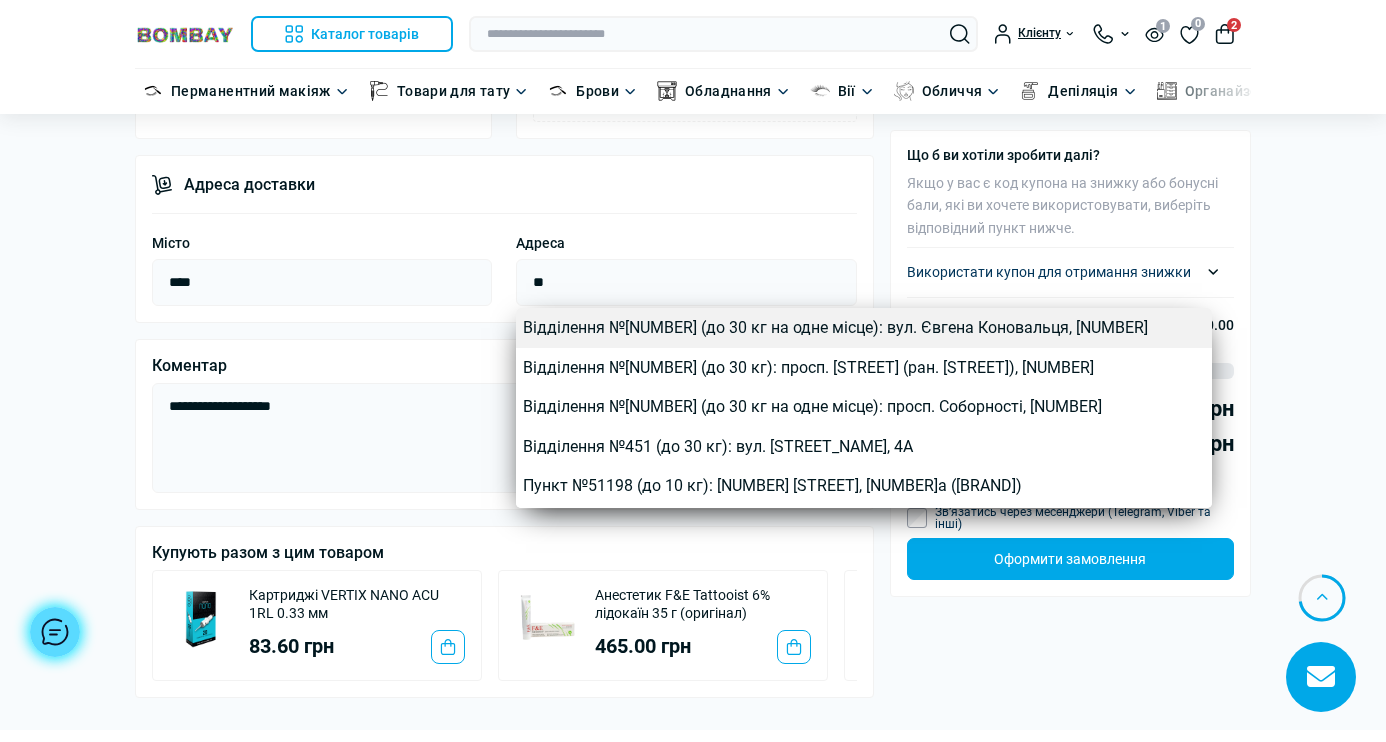 click on "Відділення №[NUMBER] (до 30 кг на одне місце): вул. Євгена Коновальця, [NUMBER]" at bounding box center [864, 328] 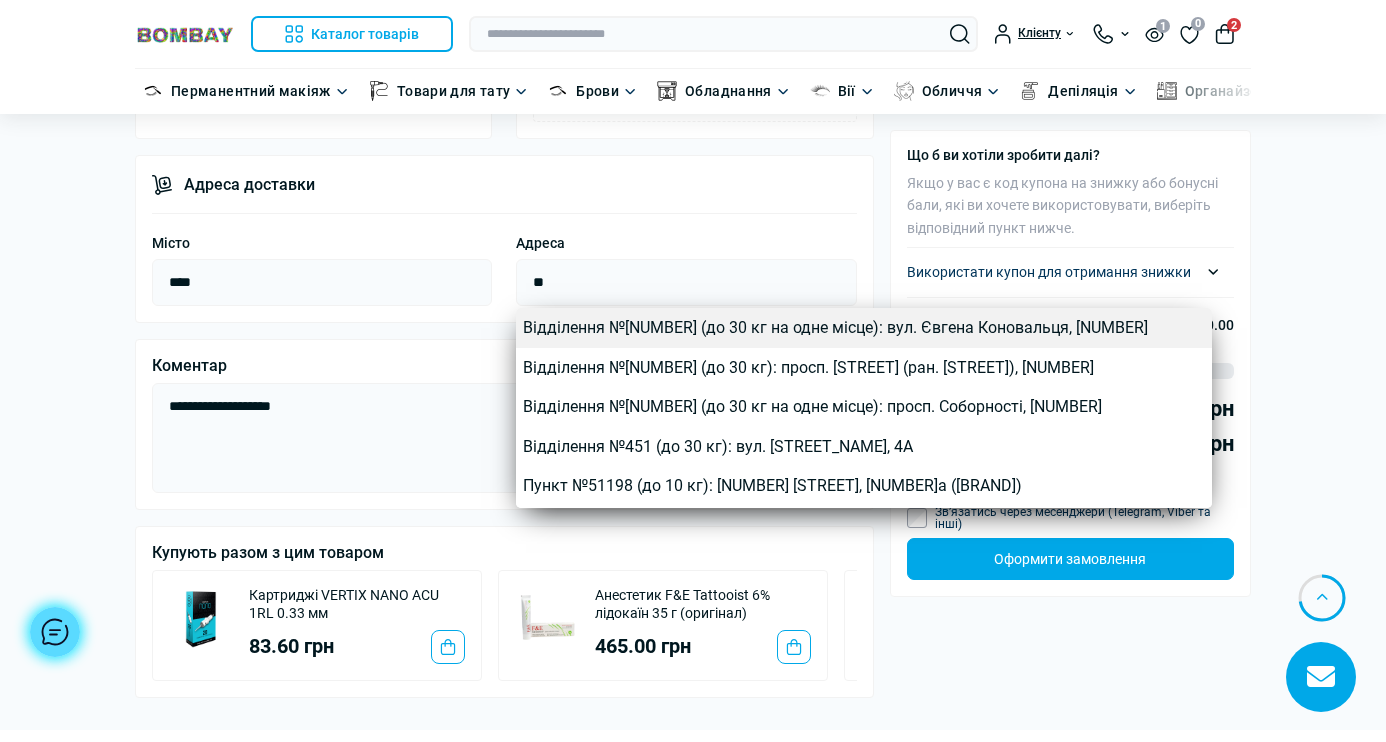 type on "**********" 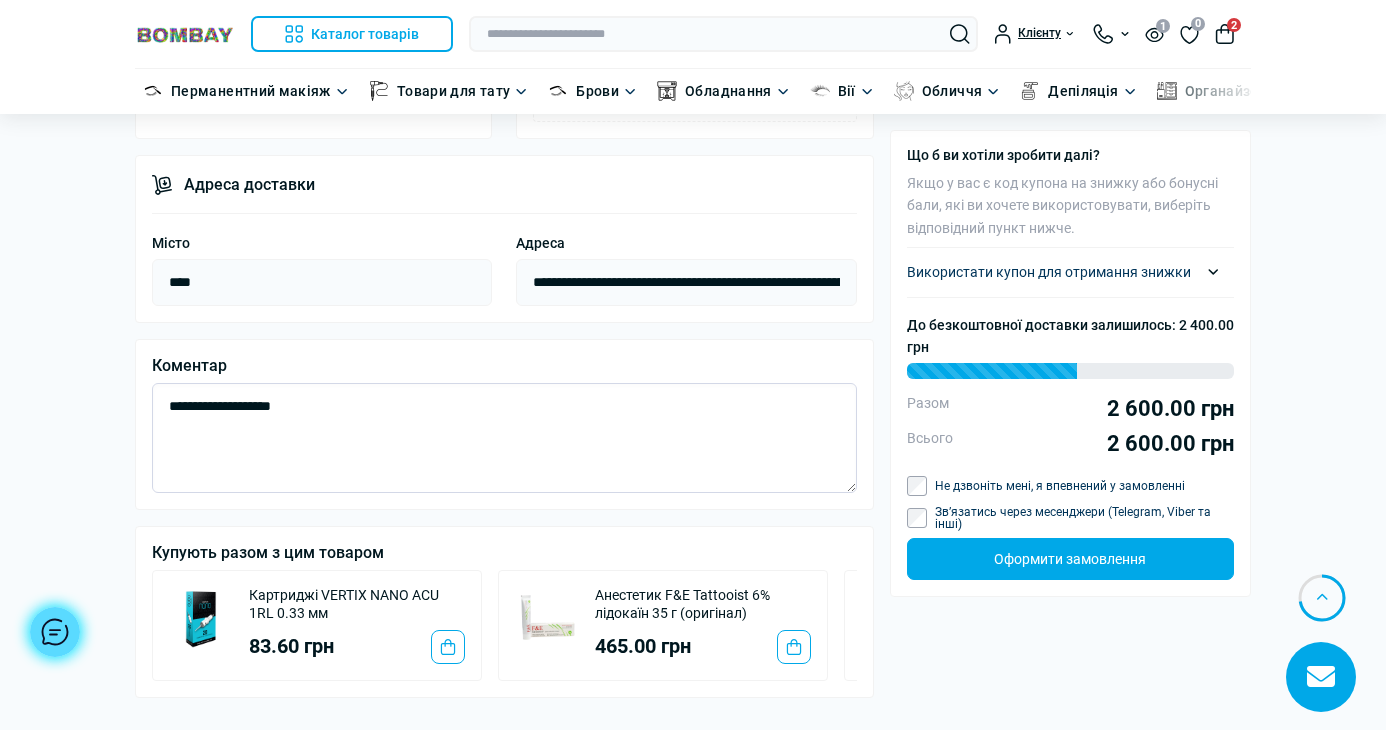 click on "**********" at bounding box center [504, 438] 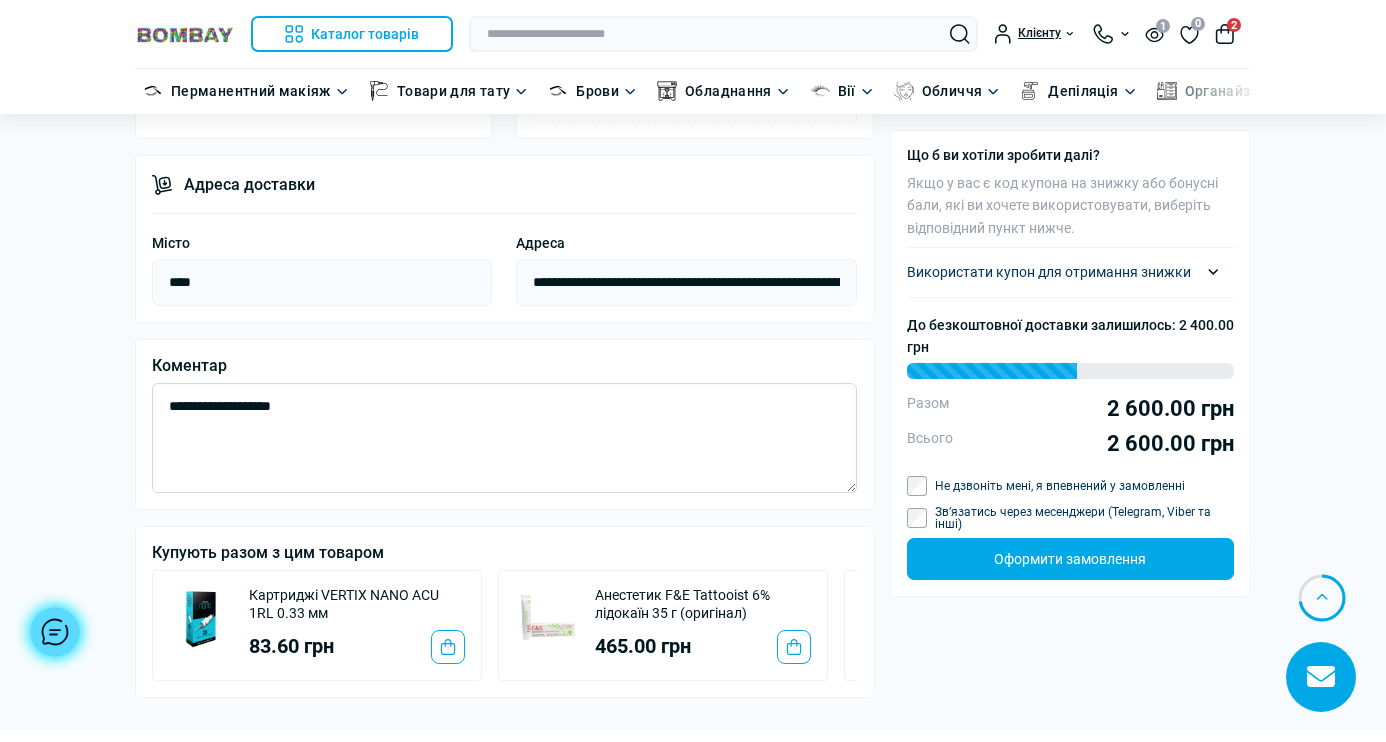 click on "**********" at bounding box center (504, 438) 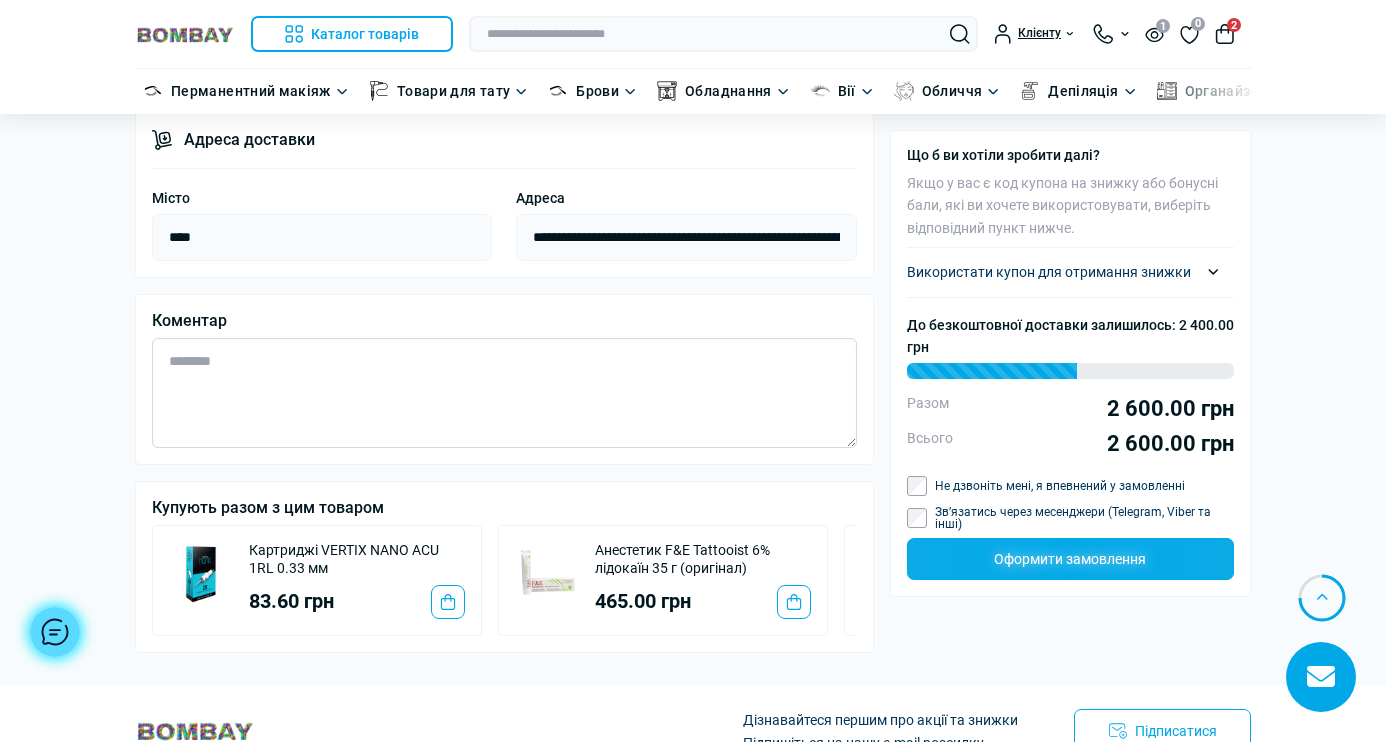 scroll, scrollTop: 1264, scrollLeft: 0, axis: vertical 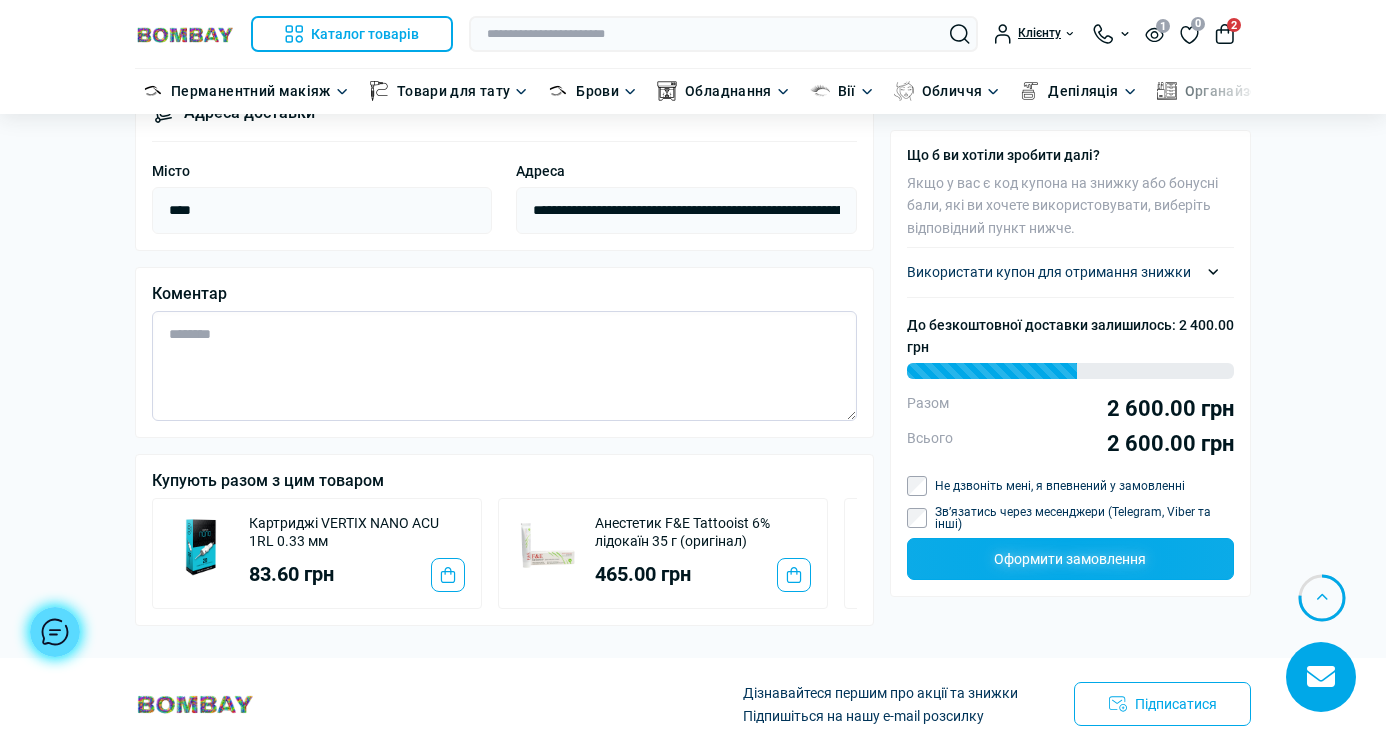 type 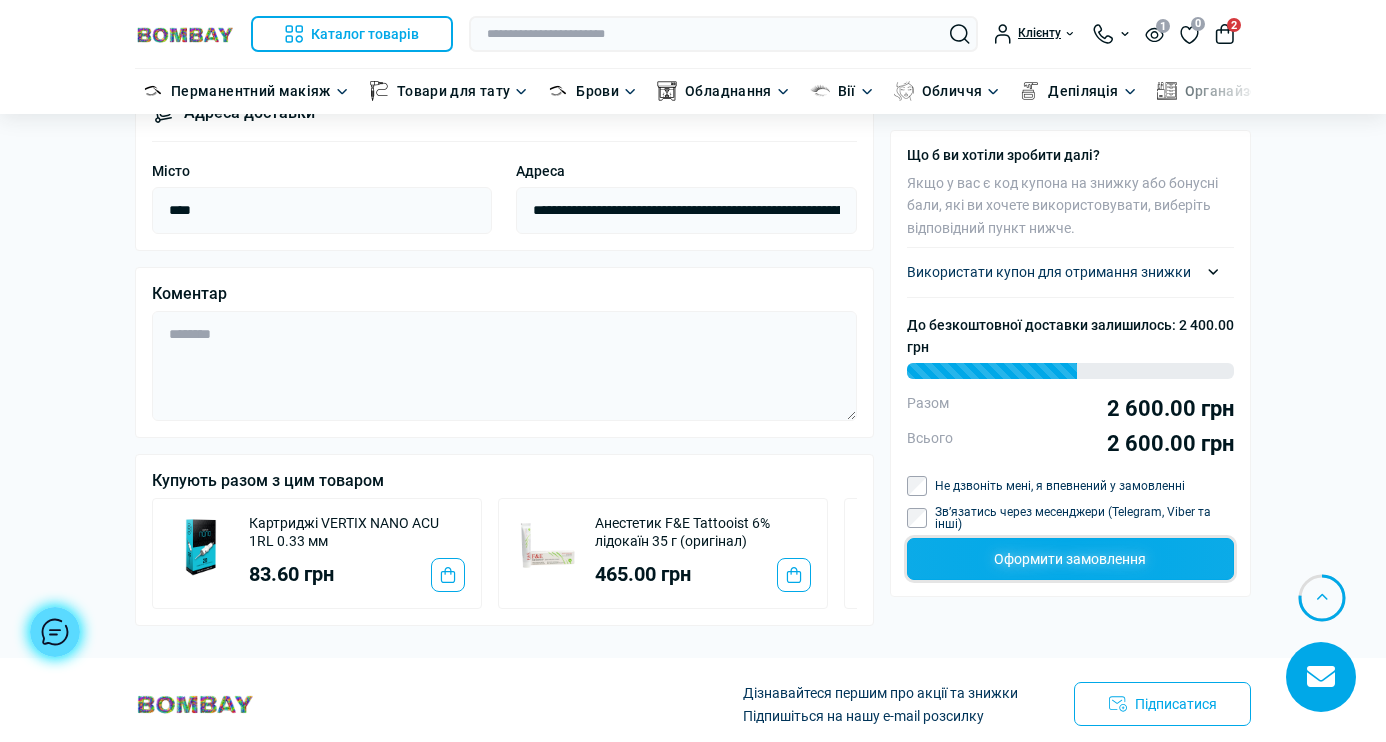 click on "Оформити замовлення" at bounding box center [1070, 559] 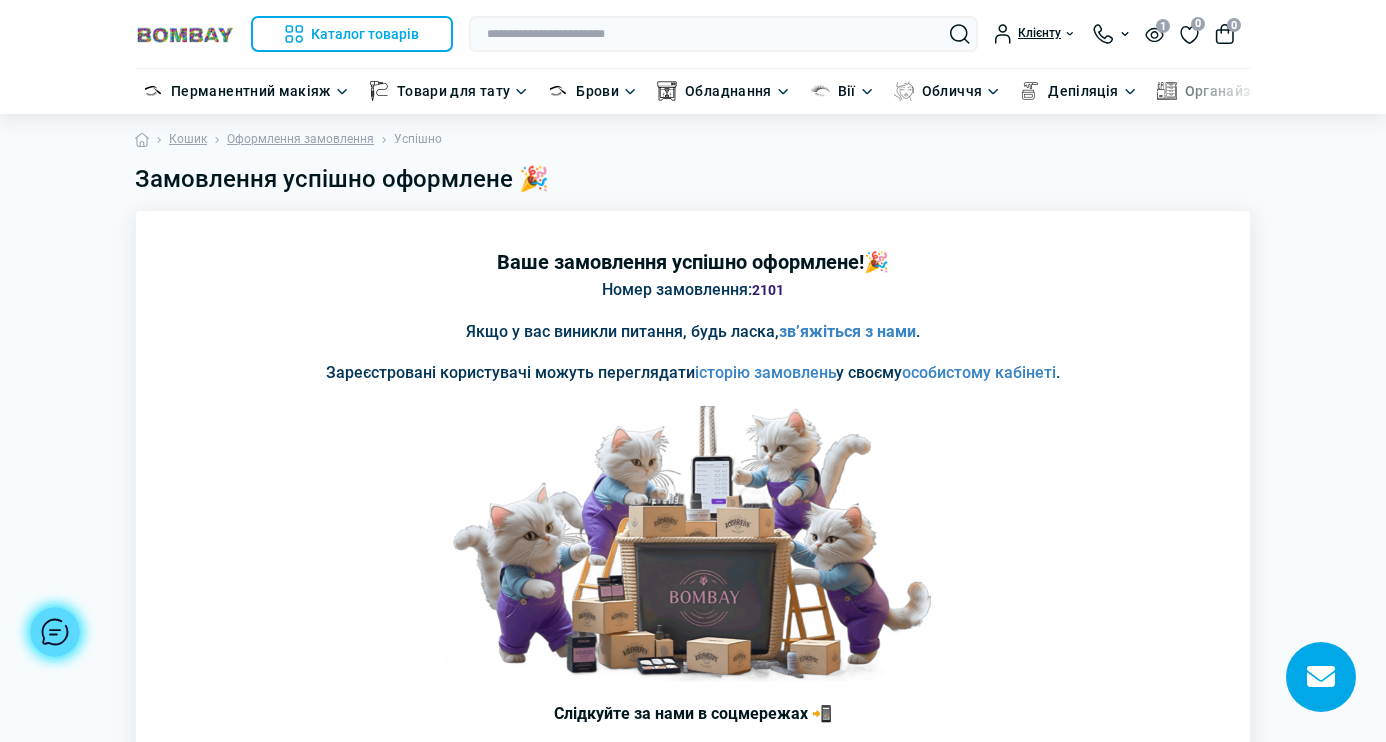 scroll, scrollTop: 0, scrollLeft: 0, axis: both 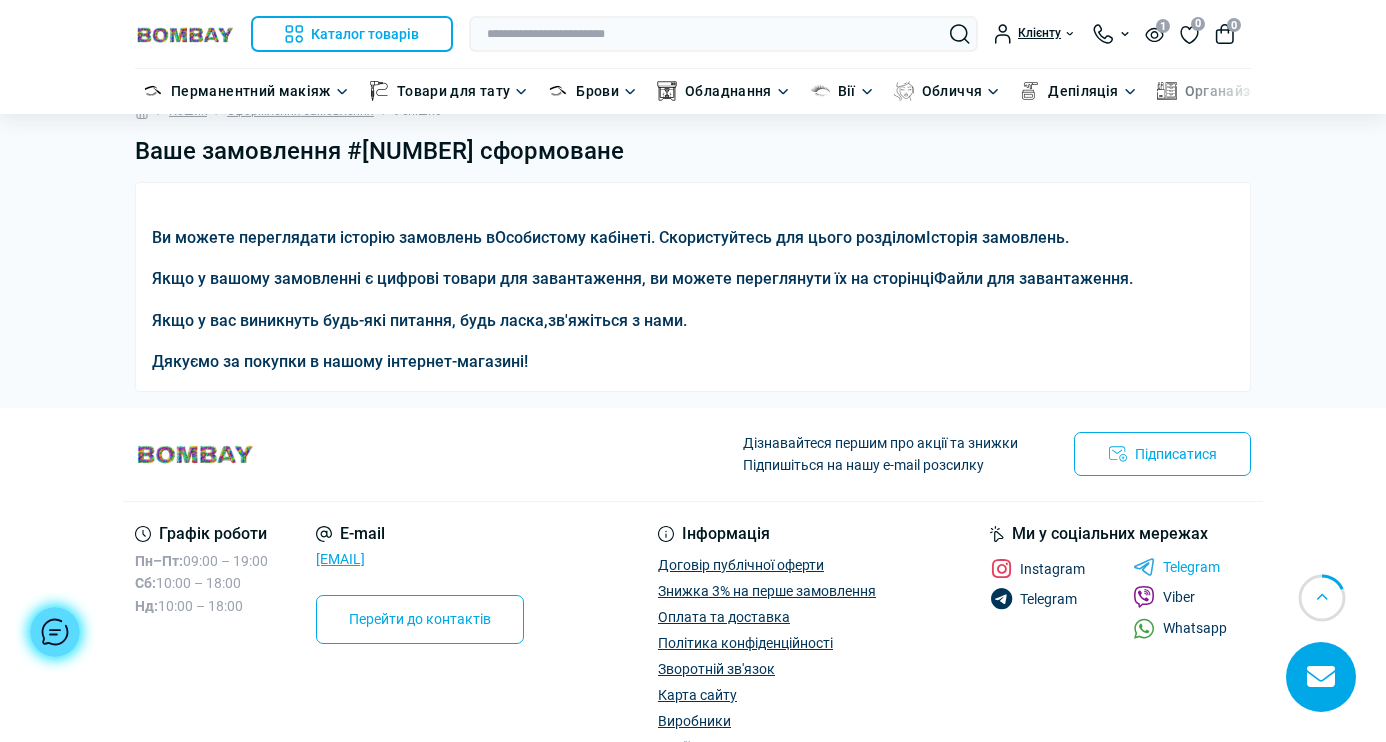 click on "Telegram" at bounding box center (1176, 567) 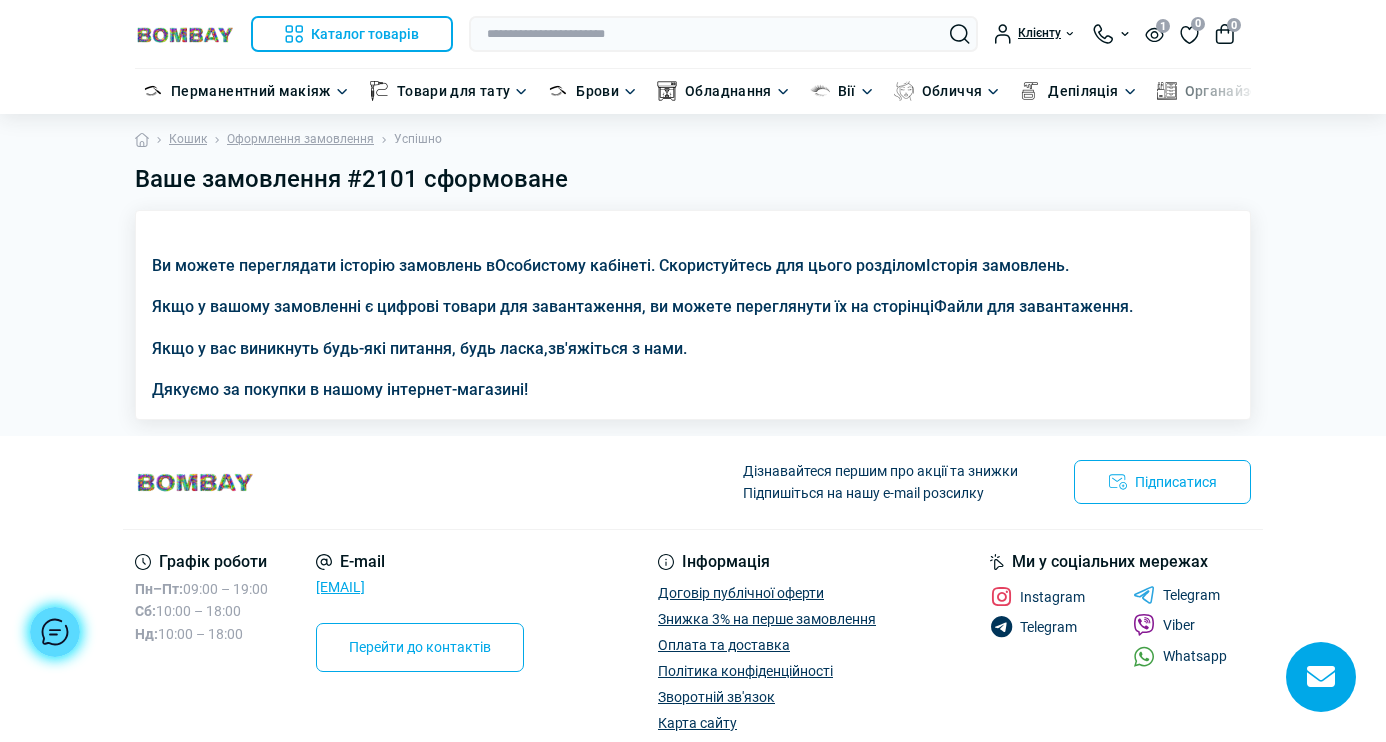 scroll, scrollTop: 28, scrollLeft: 0, axis: vertical 